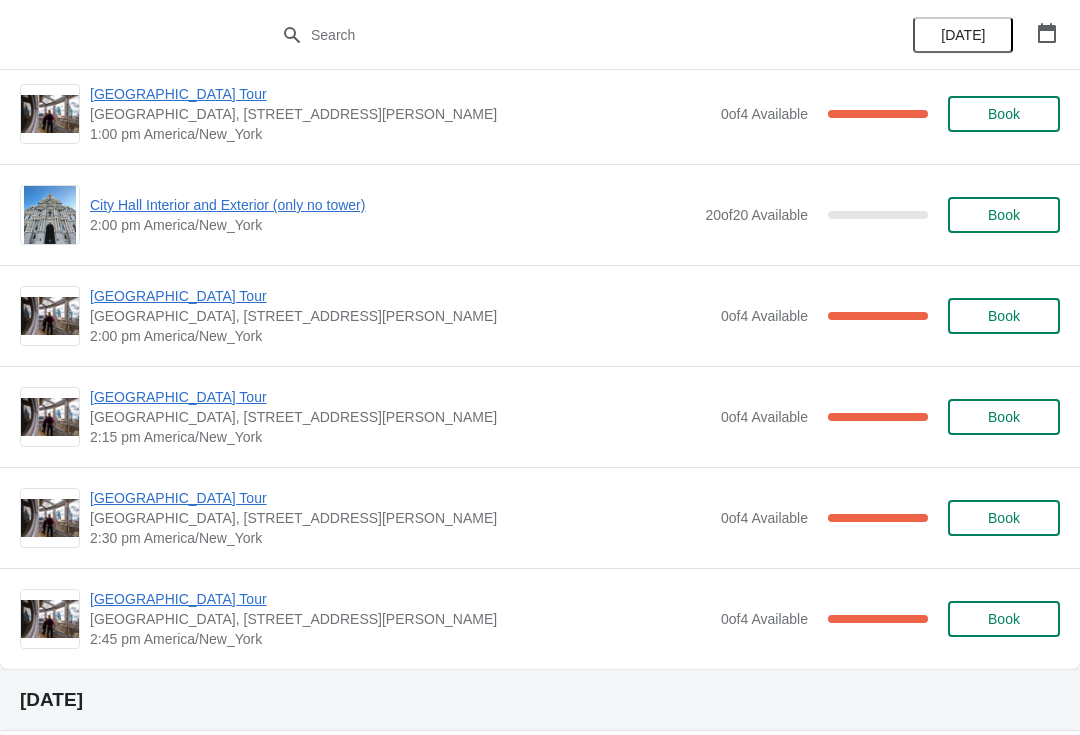 scroll, scrollTop: 5400, scrollLeft: 0, axis: vertical 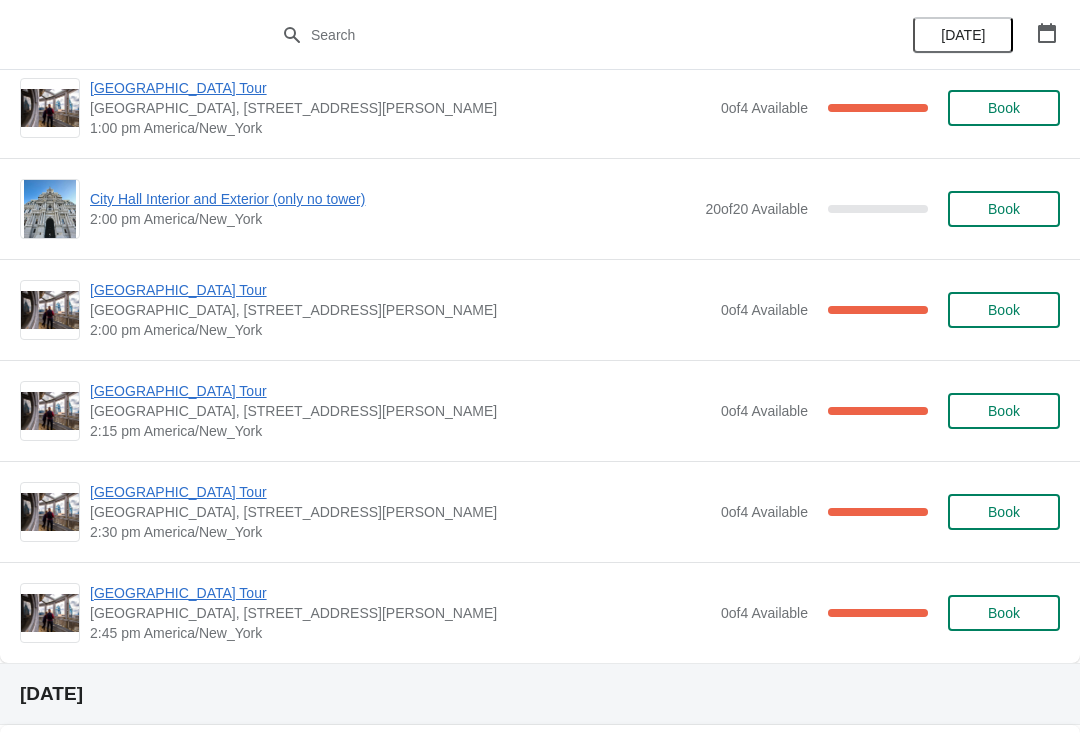 click on "[GEOGRAPHIC_DATA] Tour" at bounding box center [400, 593] 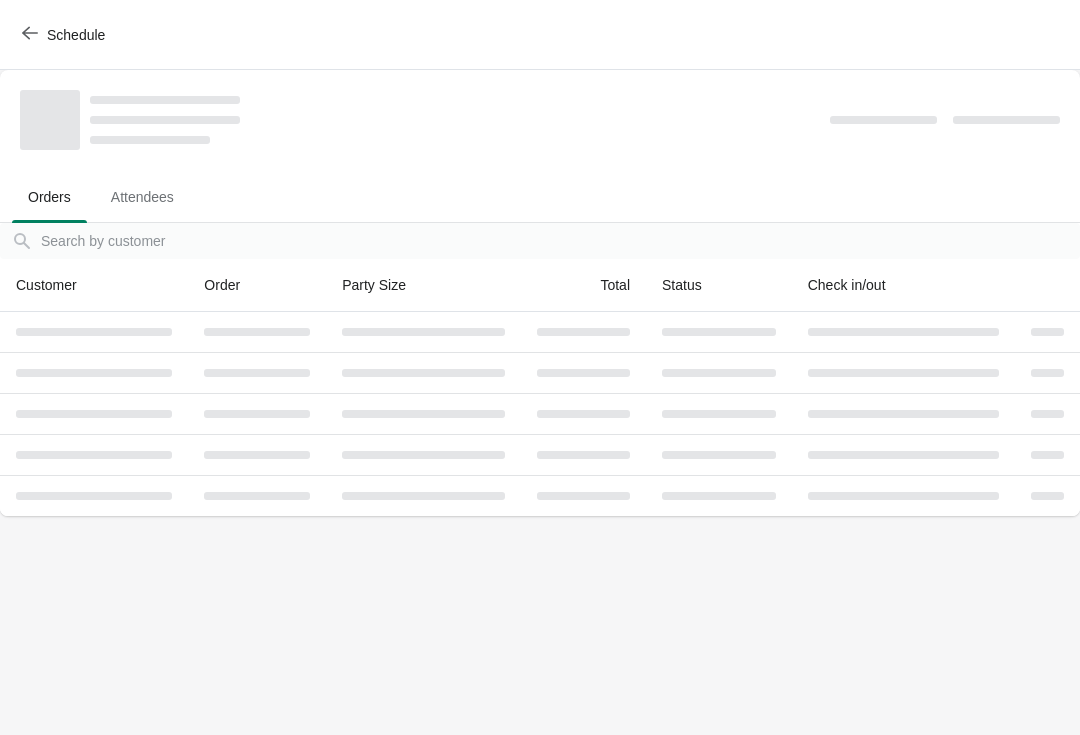 scroll, scrollTop: 0, scrollLeft: 0, axis: both 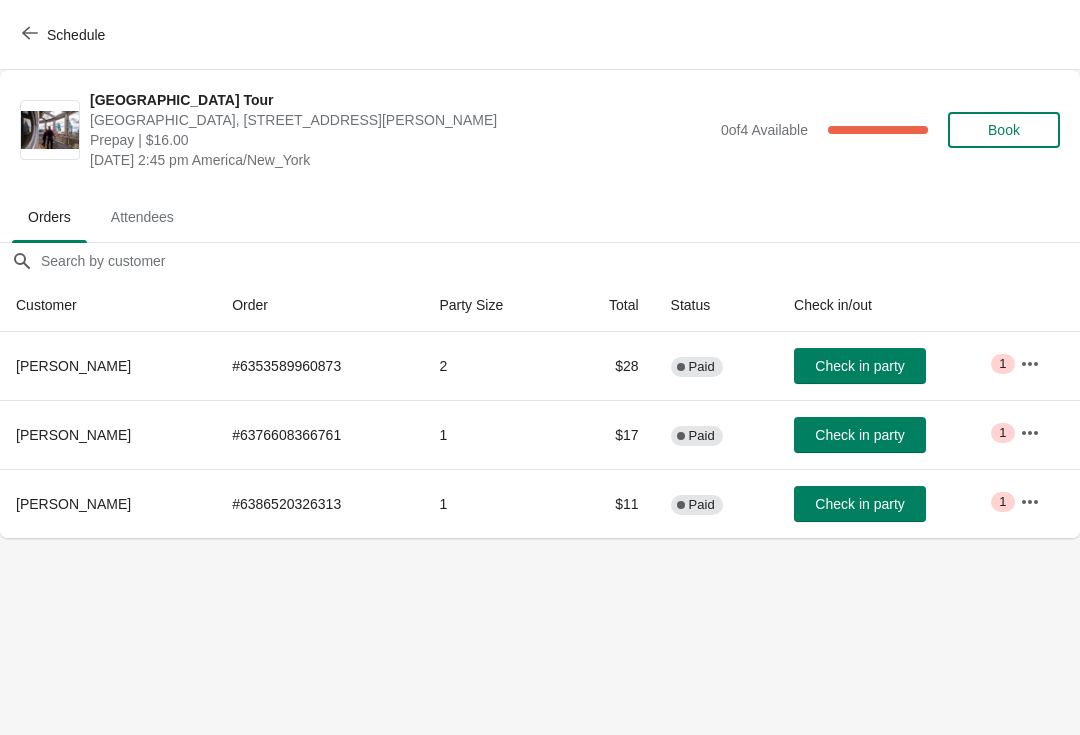 click on "[PERSON_NAME]" at bounding box center (108, 366) 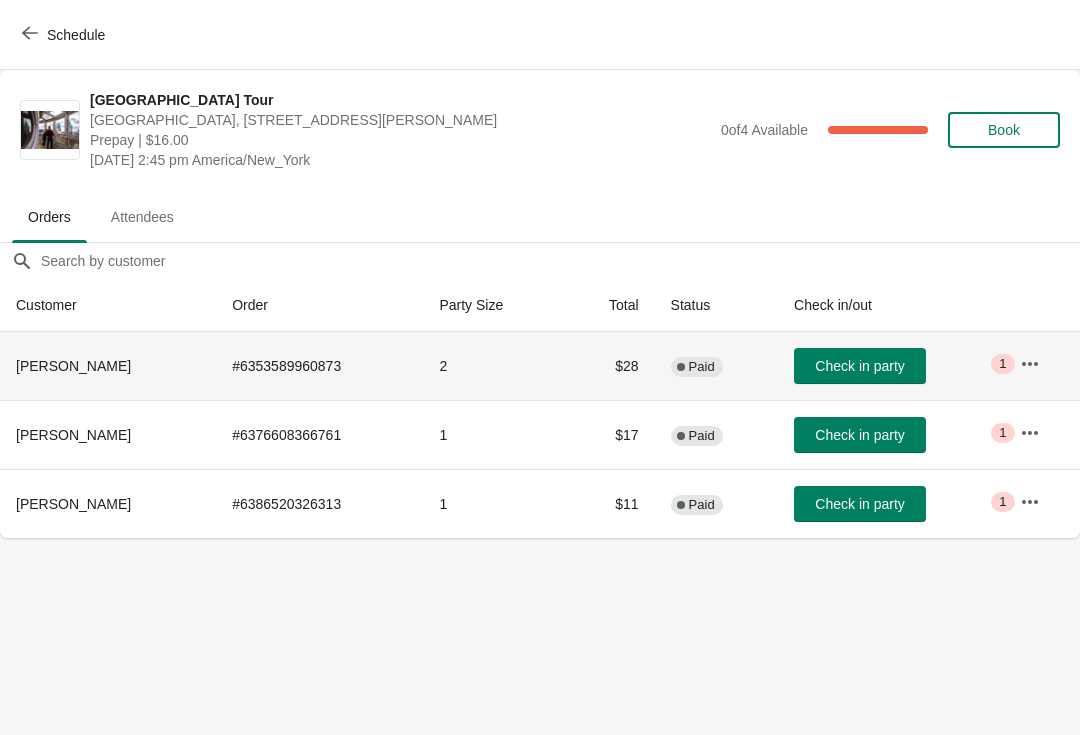 click on "Check in party" at bounding box center (859, 366) 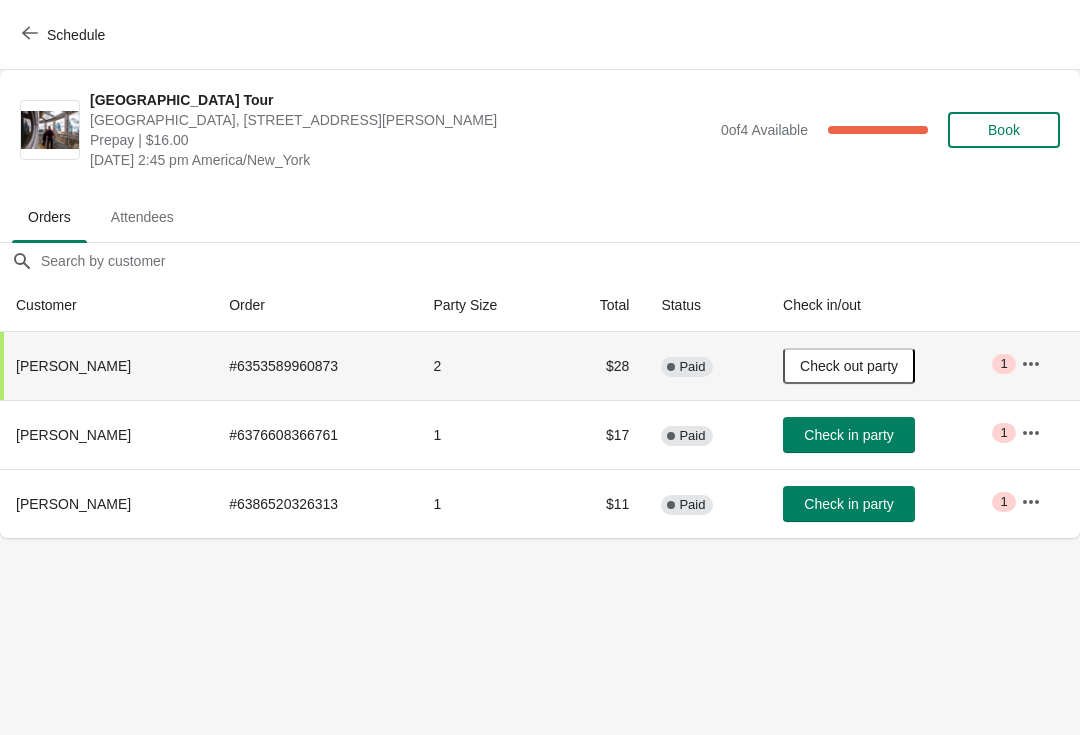 click on "Check out party" at bounding box center [849, 366] 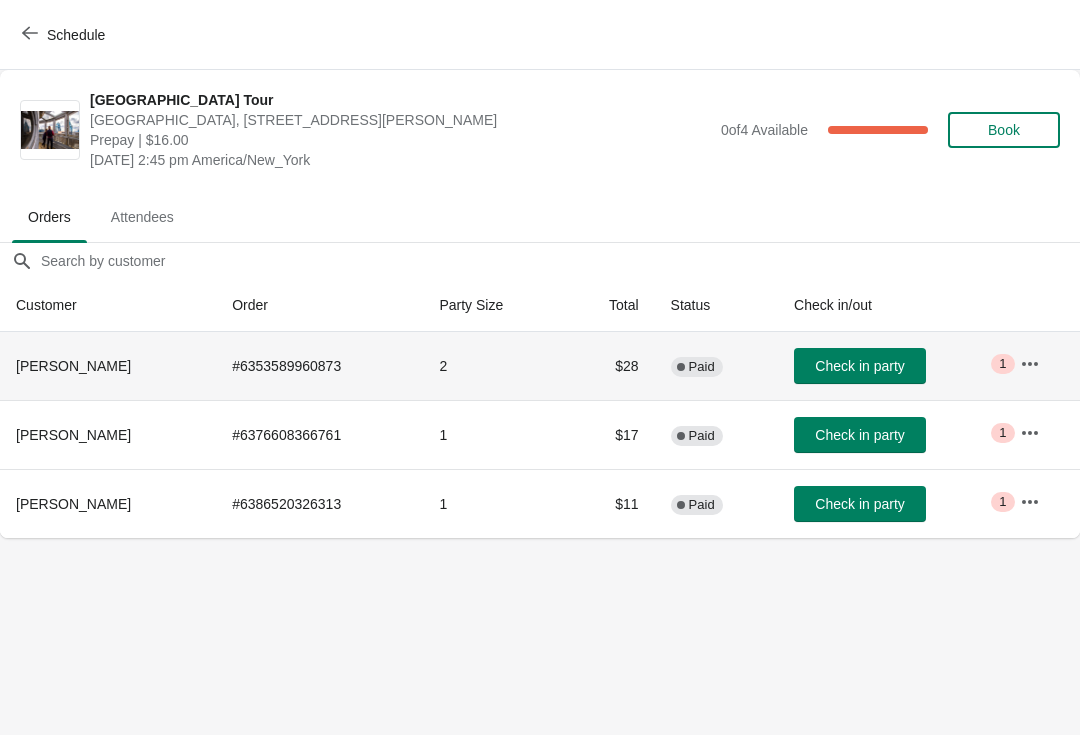 click at bounding box center (1030, 364) 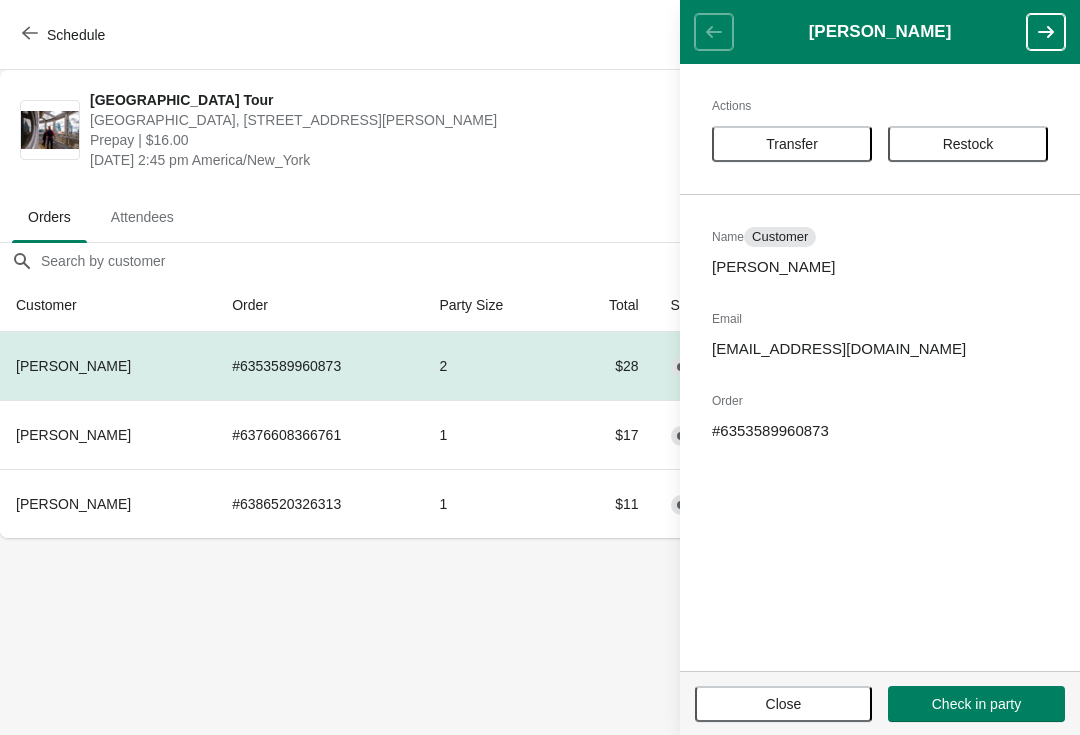 click on "Actions Transfer Restock Name  Customer [PERSON_NAME] Email [EMAIL_ADDRESS][DOMAIN_NAME] Order # 6353589960873" at bounding box center (880, 367) 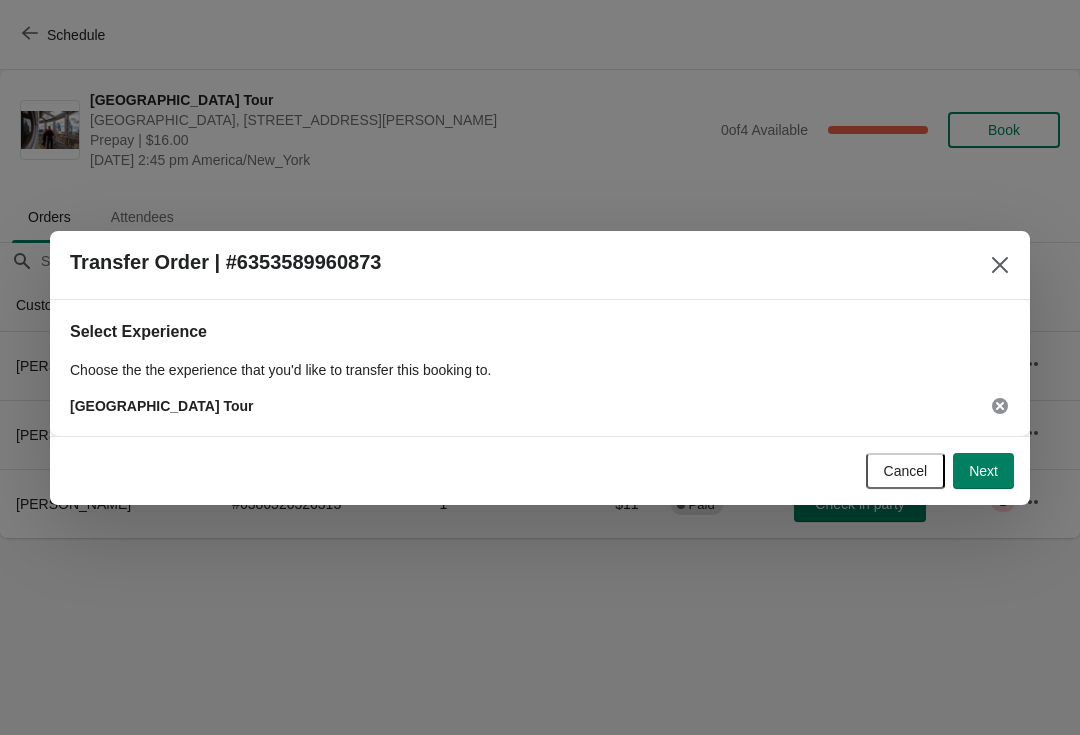 click on "Next" at bounding box center (983, 471) 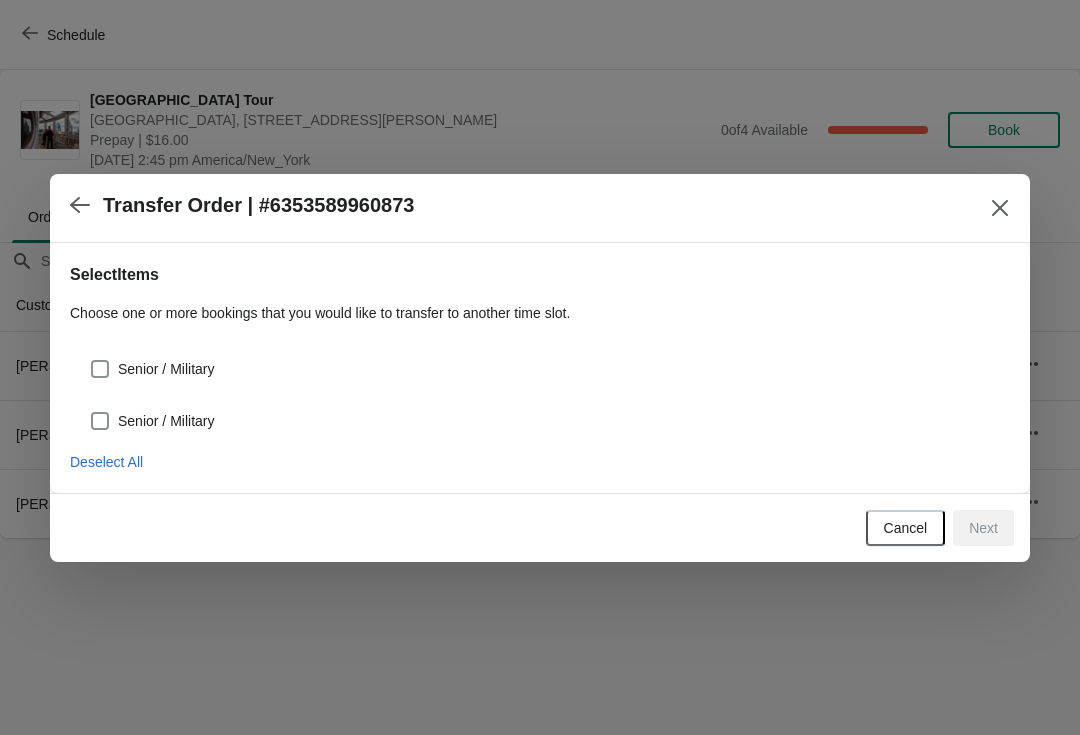 click on "Next" at bounding box center (983, 528) 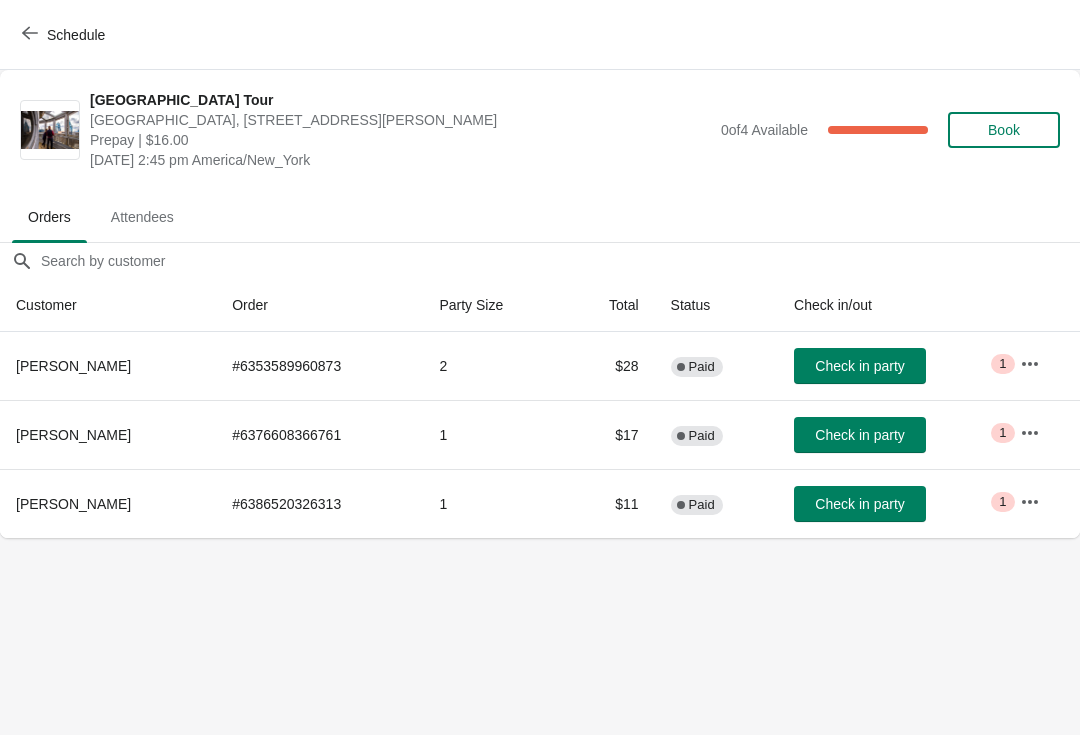 click at bounding box center (1030, 364) 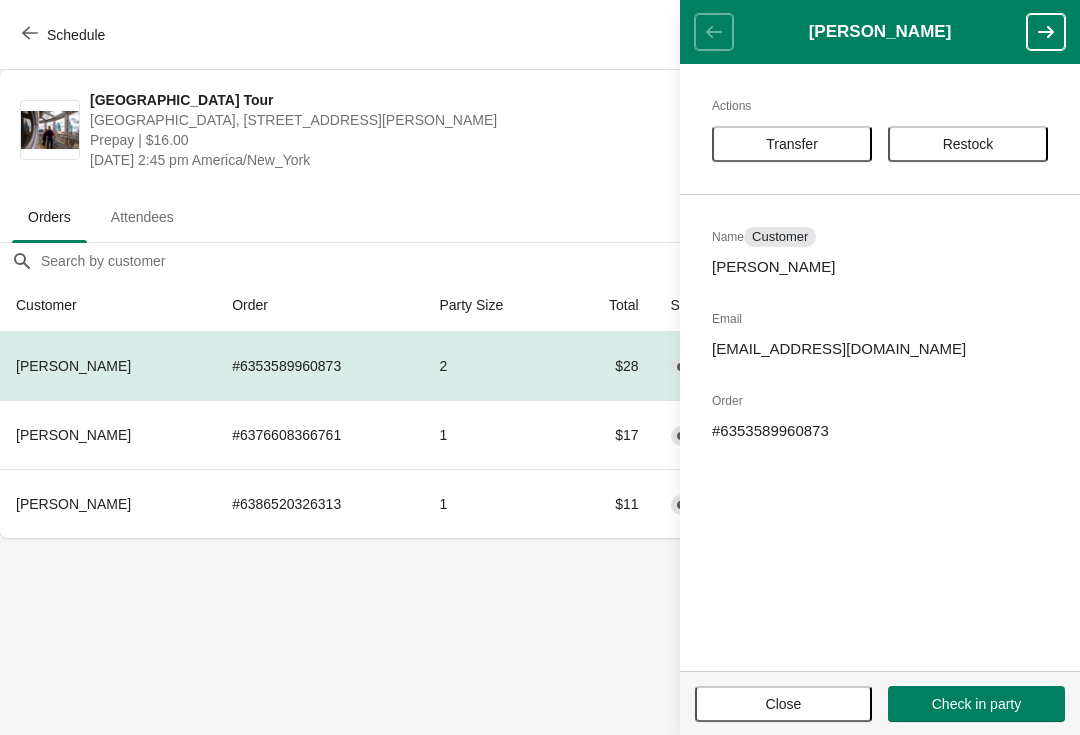 click on "Transfer" at bounding box center [792, 144] 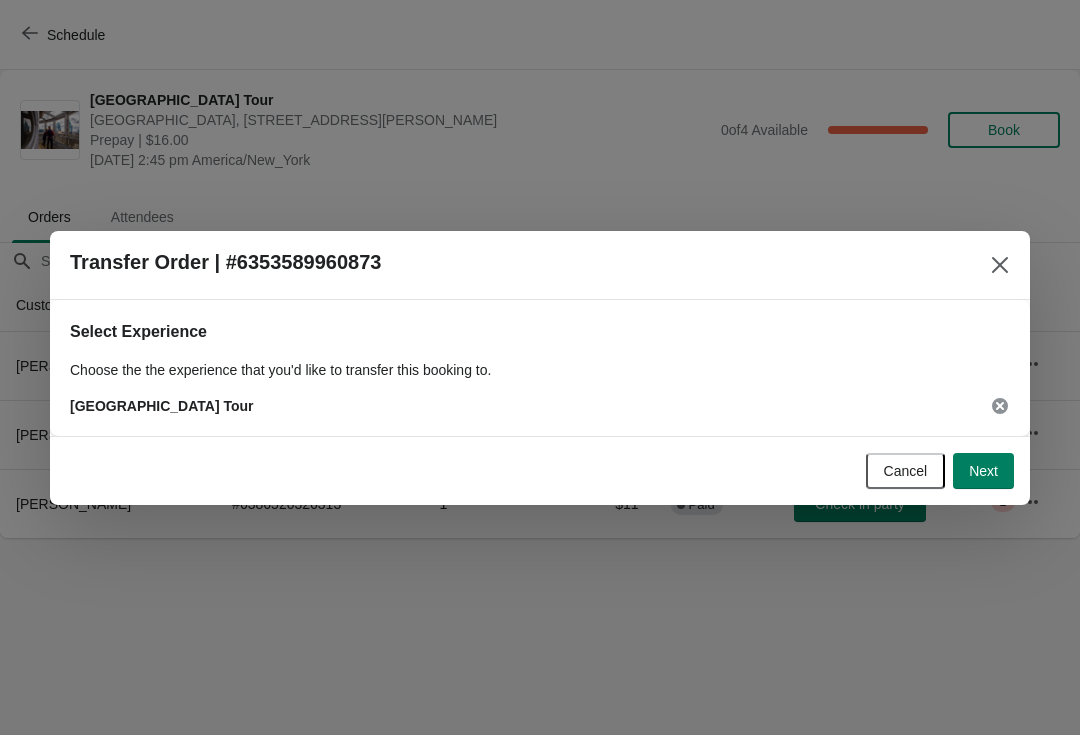 click on "Next" at bounding box center (983, 471) 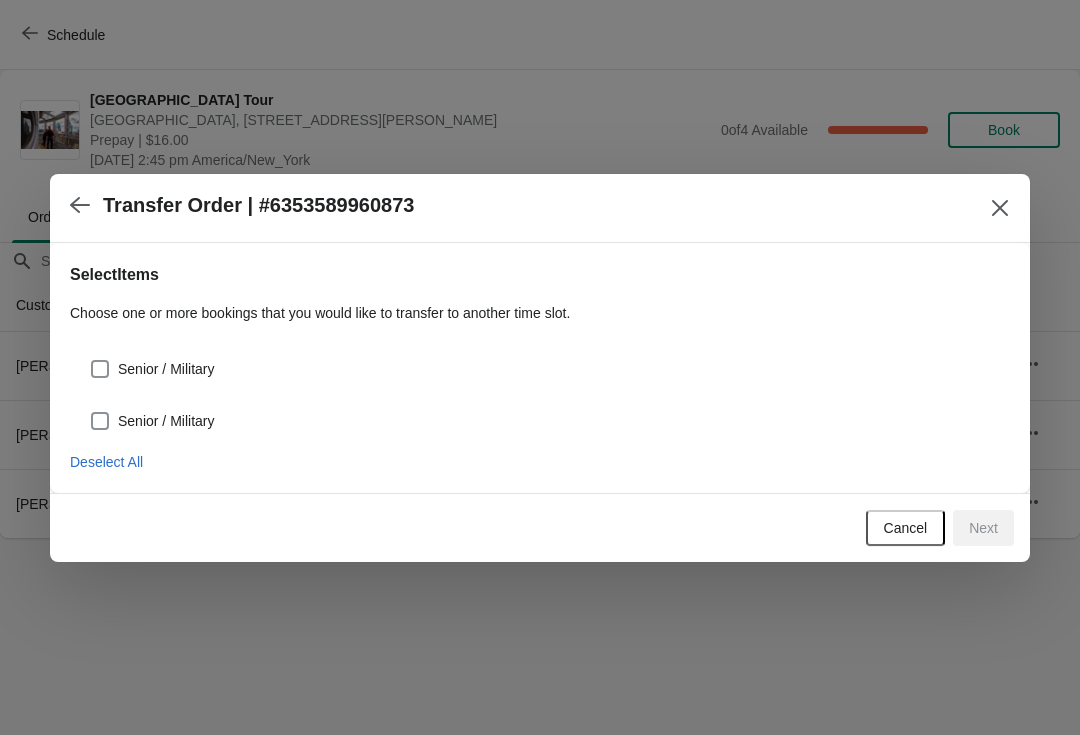 click on "Next" at bounding box center (983, 528) 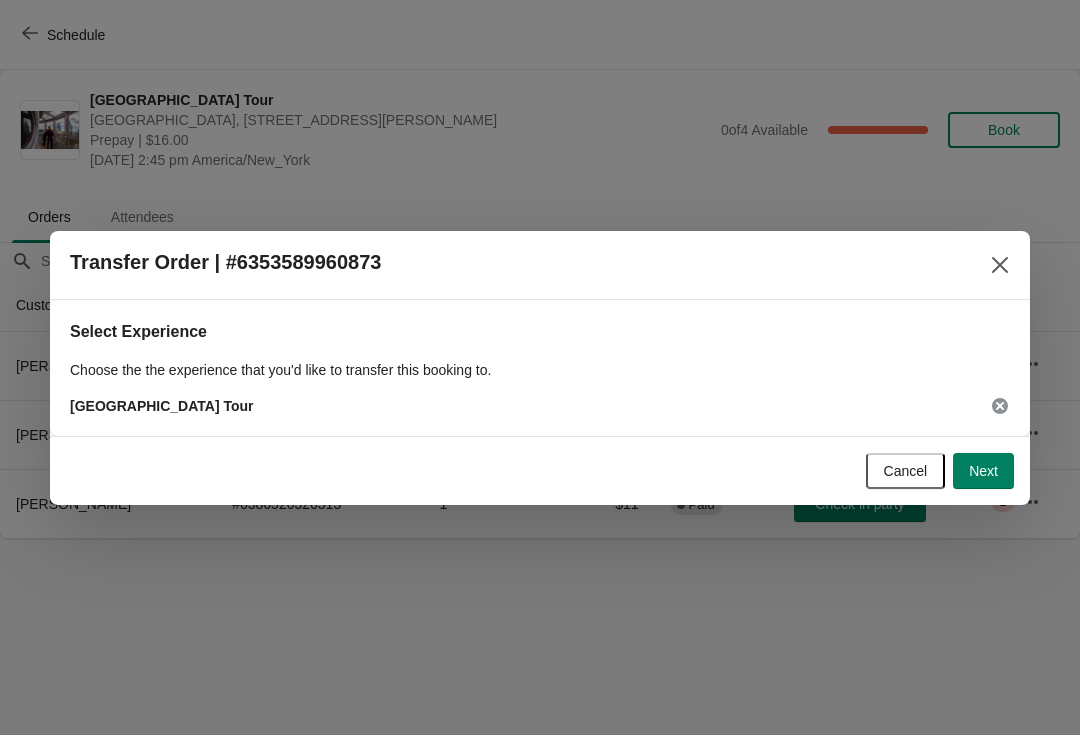 click on "Transfer Order | #6353589960873" at bounding box center [540, 265] 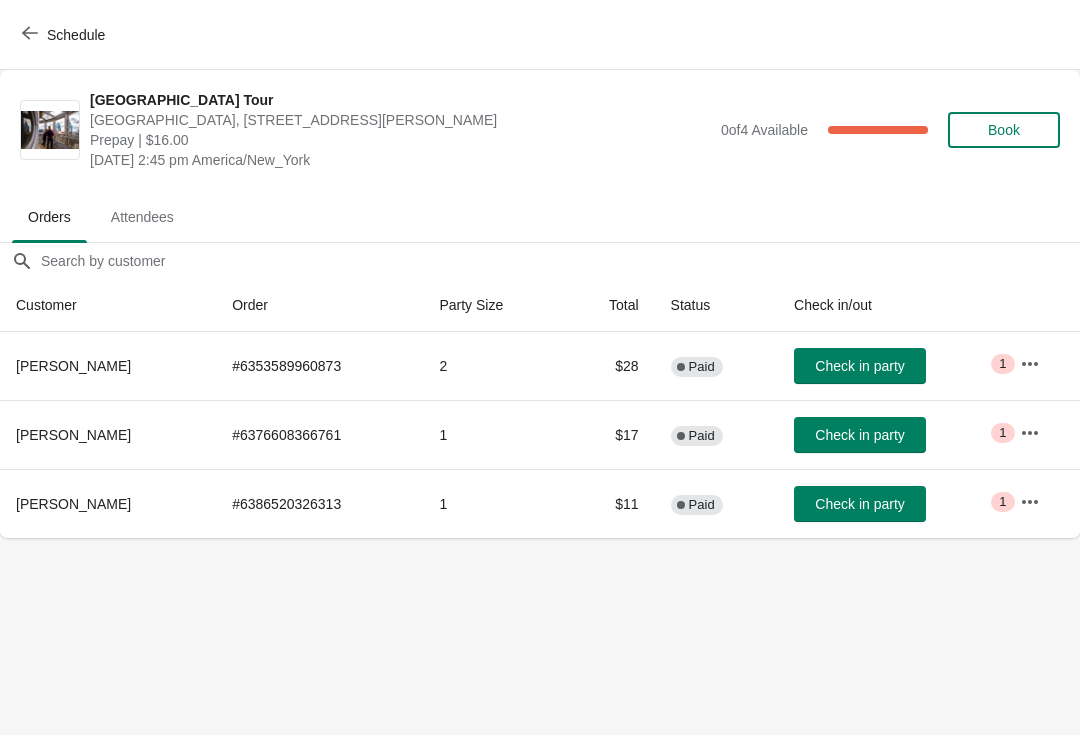 click at bounding box center [1030, 364] 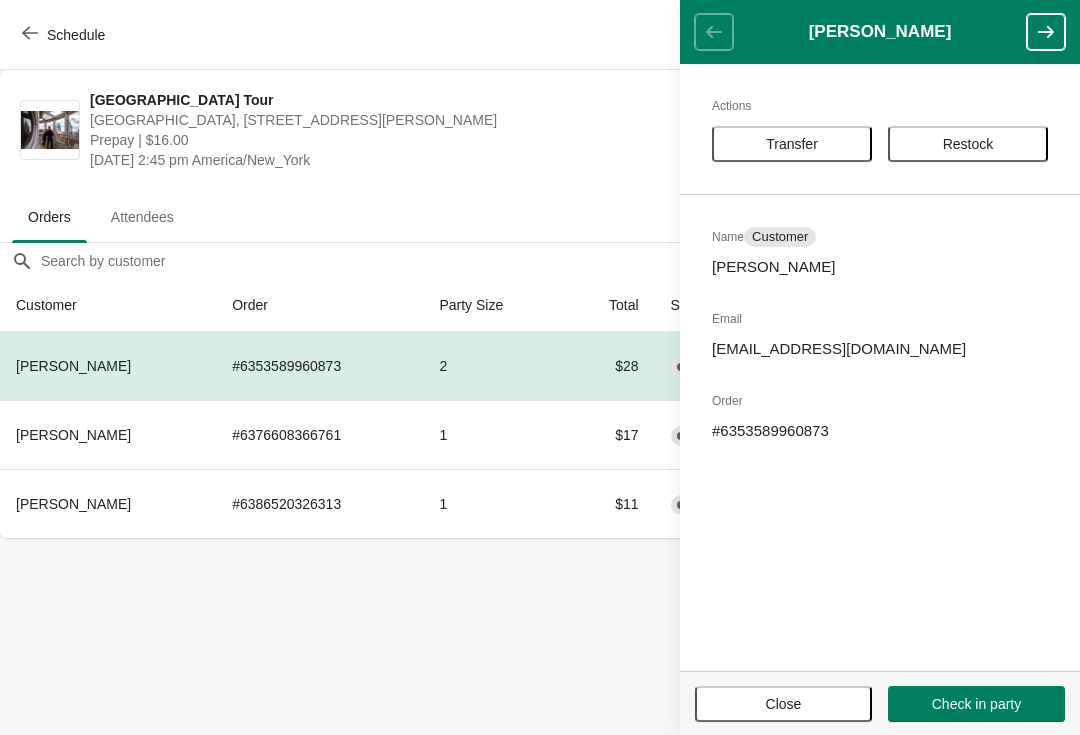 click on "Transfer" at bounding box center [792, 144] 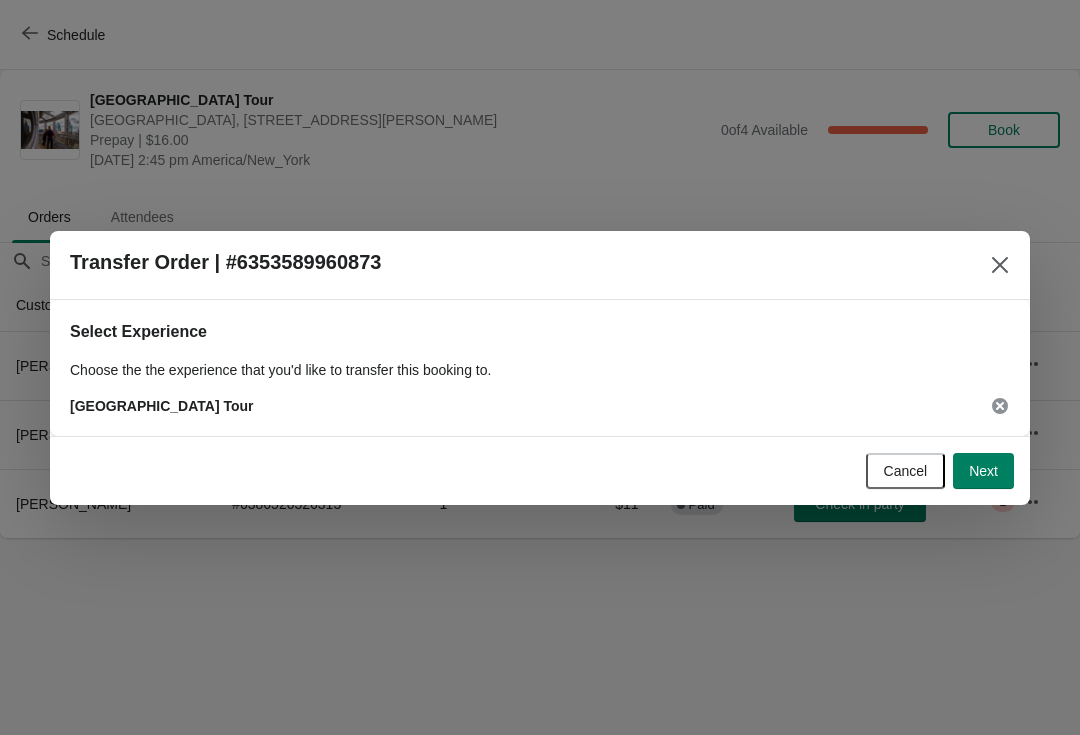 click on "Next" at bounding box center [983, 471] 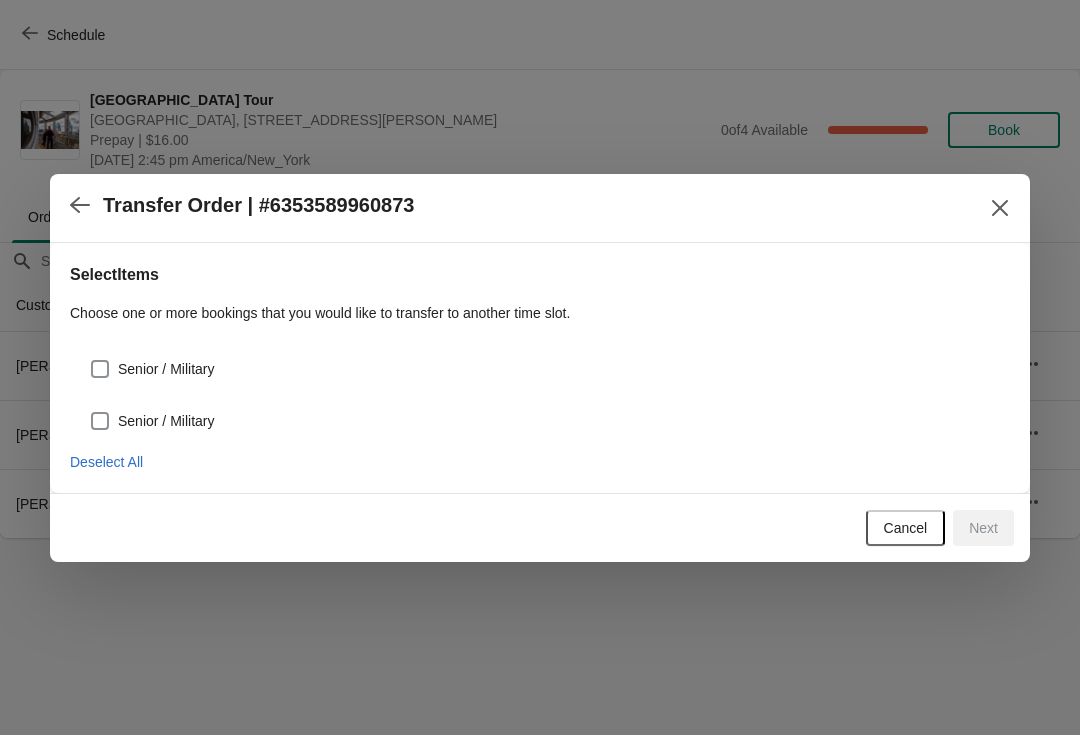 click on "Senior / Military" at bounding box center [166, 369] 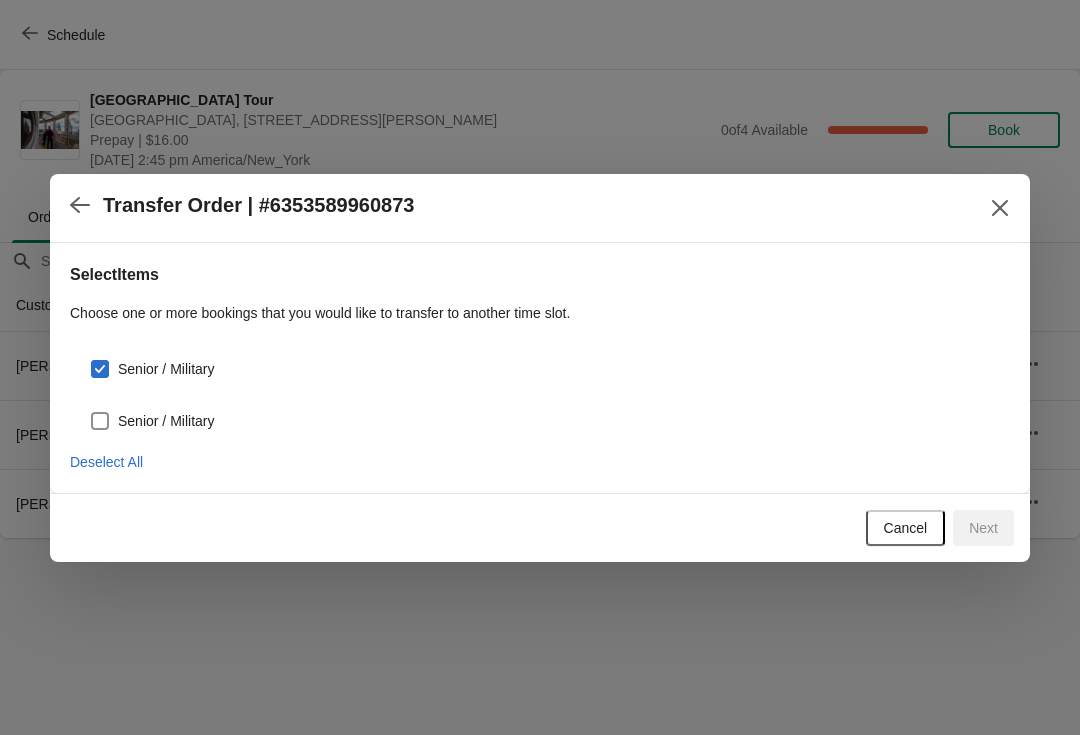 checkbox on "true" 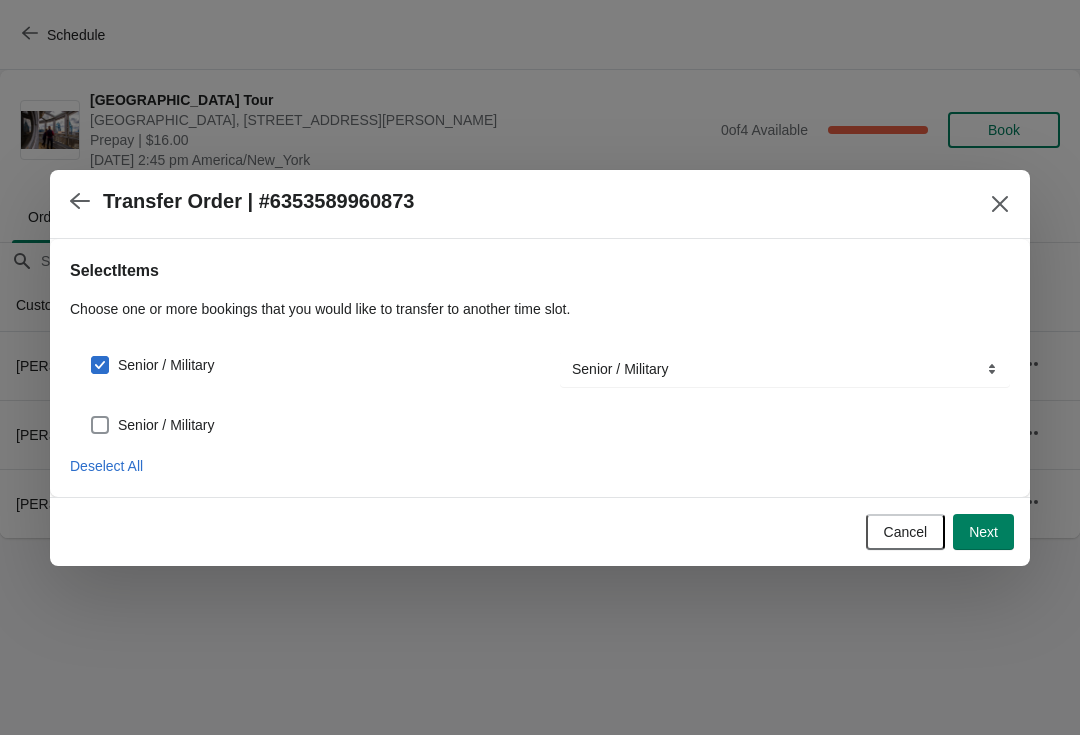 click on "Senior / Military" at bounding box center [540, 417] 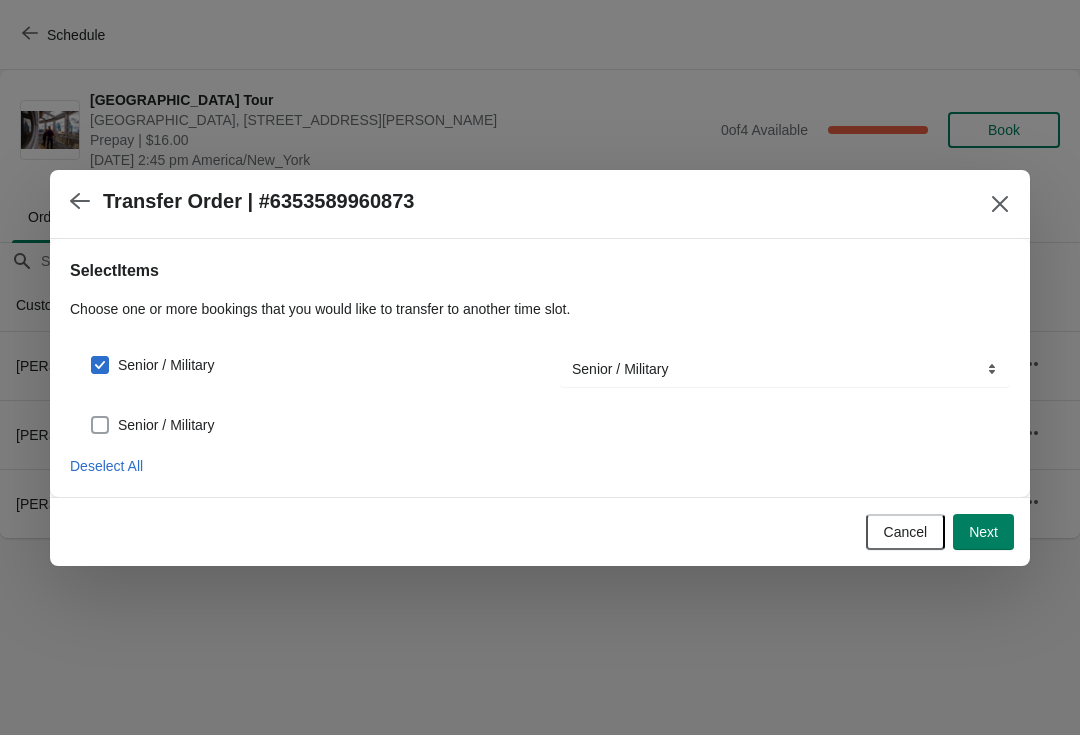 click on "Senior / Military" at bounding box center (152, 425) 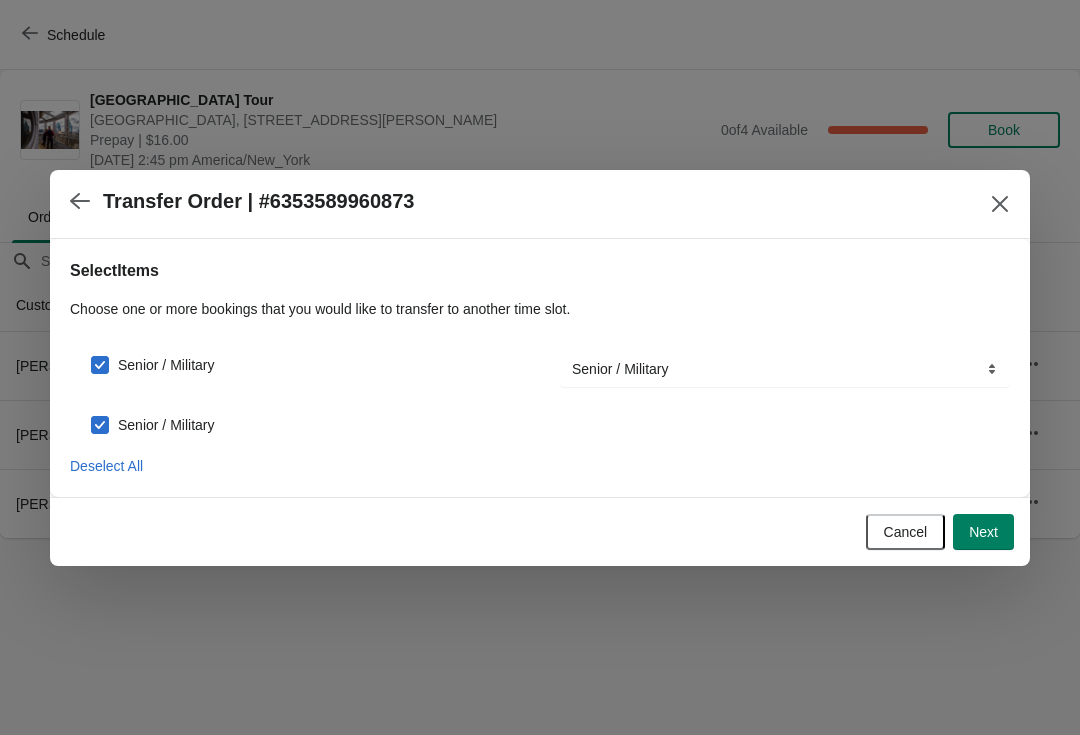 checkbox on "true" 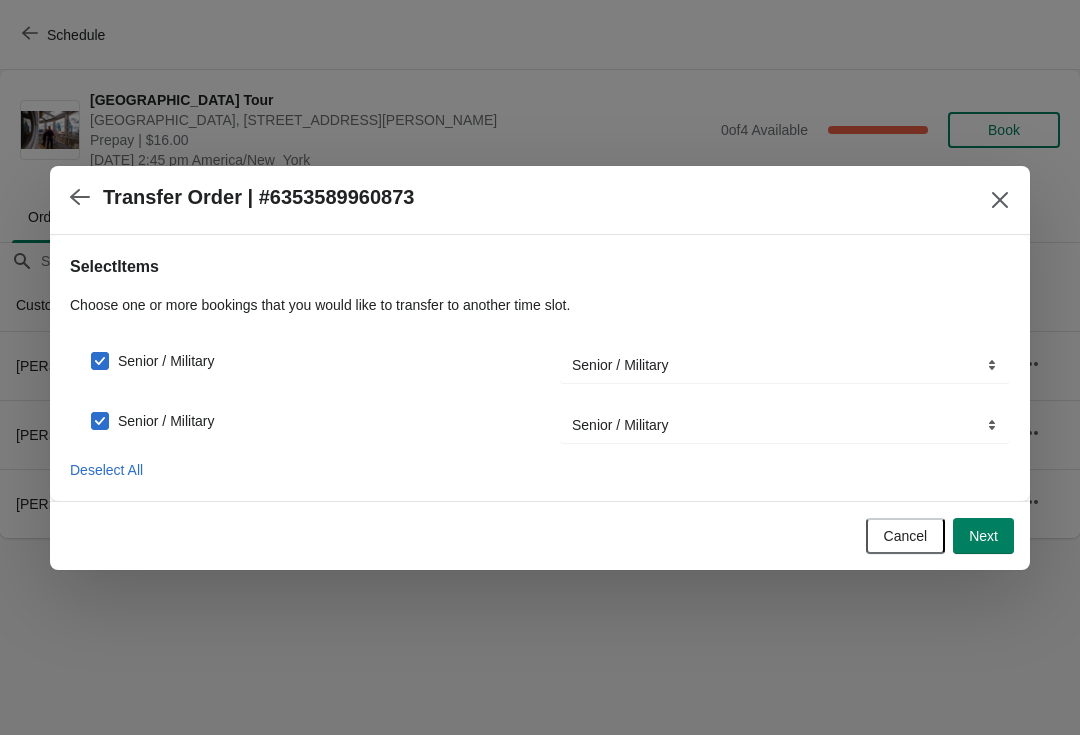 click on "Next" at bounding box center (983, 536) 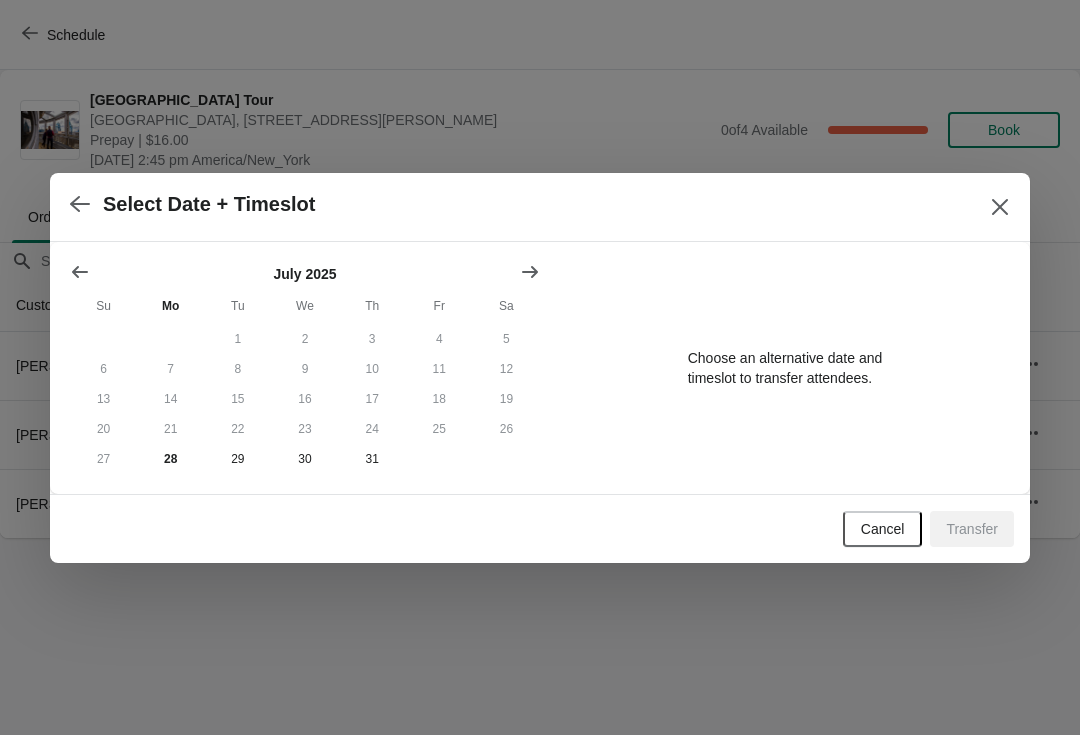 click on "July   2025 Su Mo Tu We Th Fr Sa 1 2 3 4 5 6 7 8 9 10 11 12 13 14 15 16 17 18 19 20 21 22 23 24 25 26 27 28 29 30 31 Choose an alternative date and timeslot to transfer attendees." at bounding box center [540, 368] 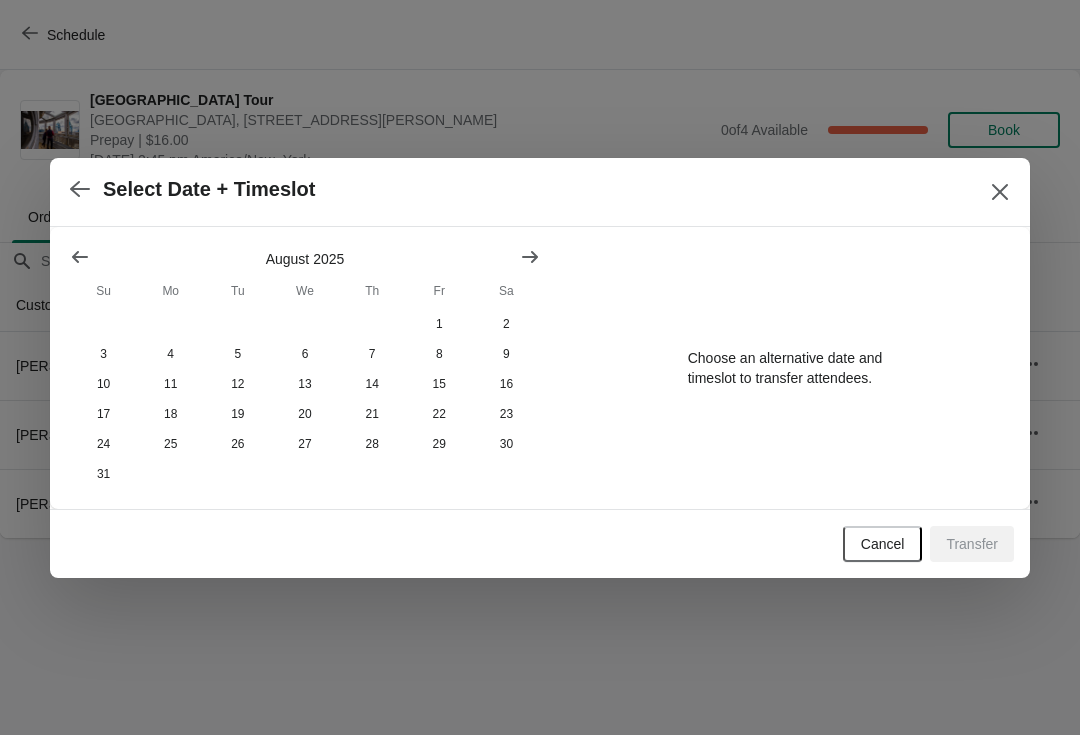 click at bounding box center [530, 257] 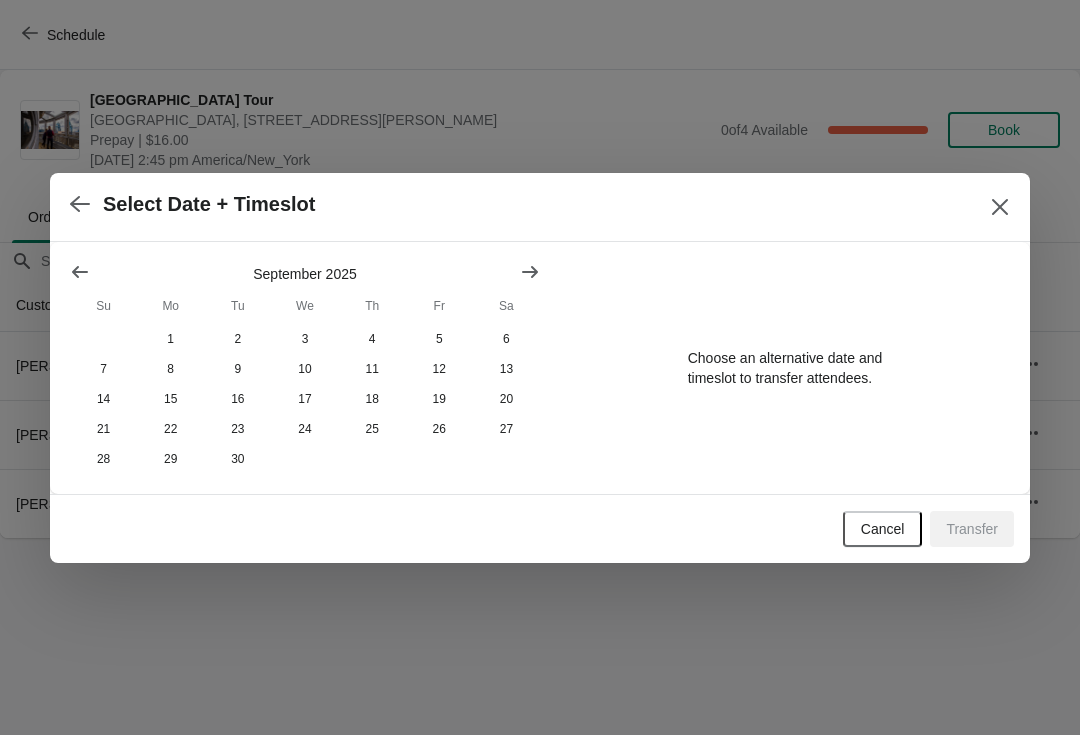 click at bounding box center [530, 272] 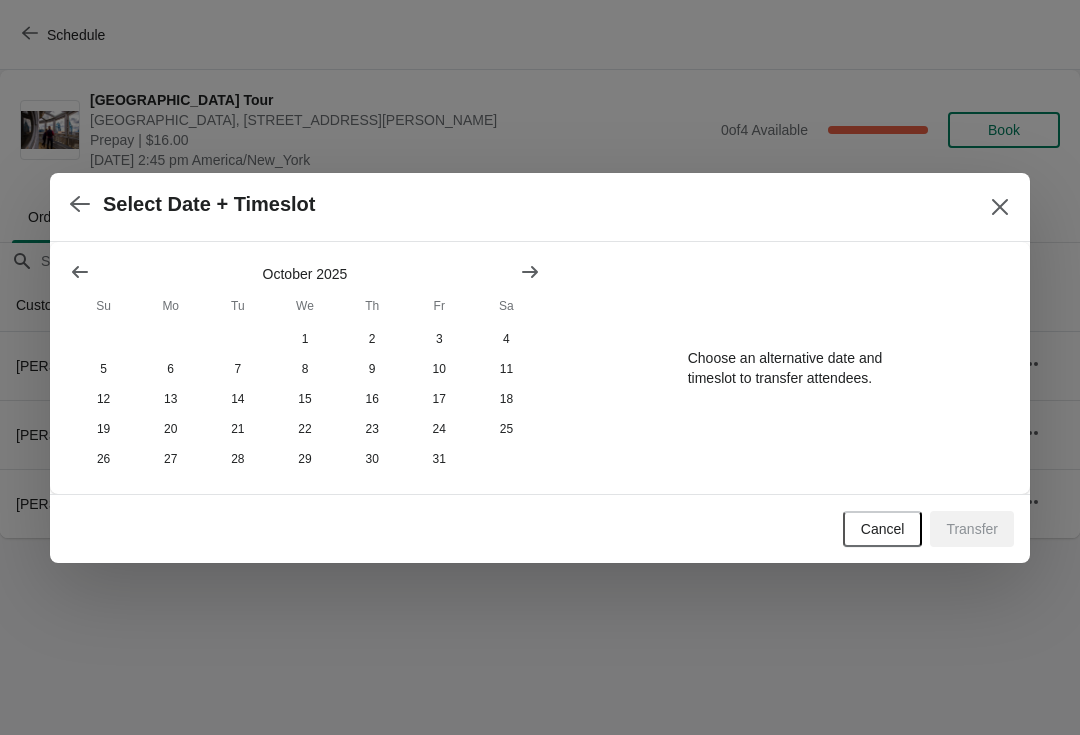 click on "October   2025 Su Mo Tu We Th Fr Sa 1 2 3 4 5 6 7 8 9 10 11 12 13 14 15 16 17 18 19 20 21 22 23 24 25 26 27 28 29 30 31 Choose an alternative date and timeslot to transfer attendees." at bounding box center [540, 368] 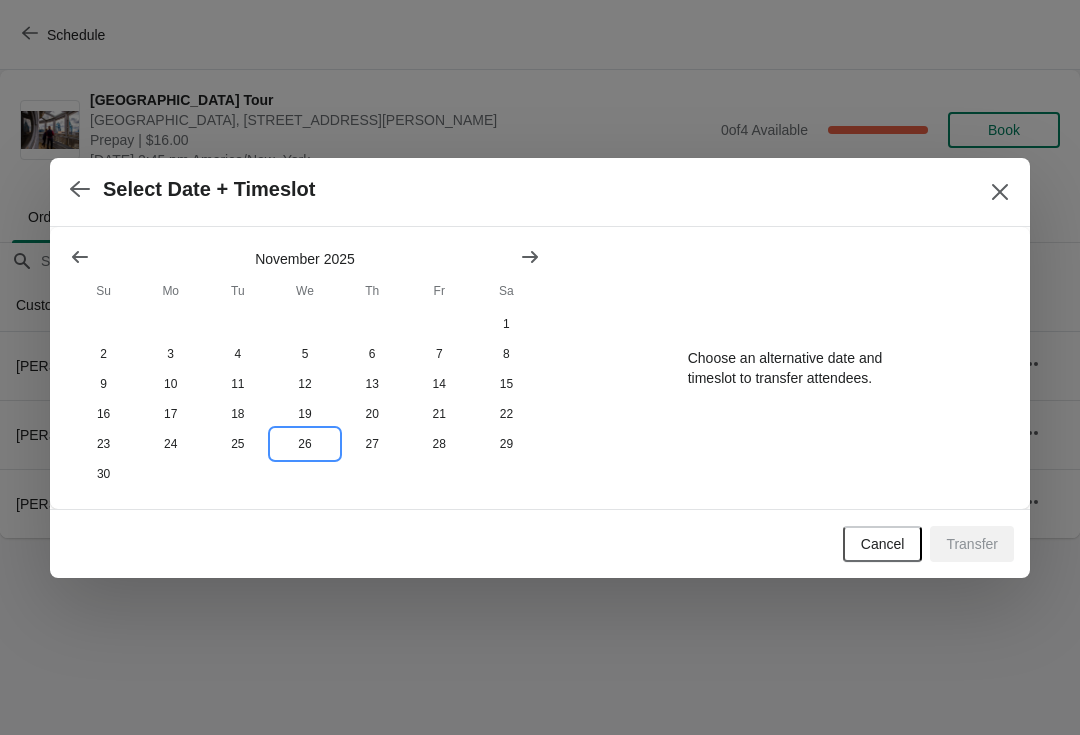 click on "26" at bounding box center [304, 444] 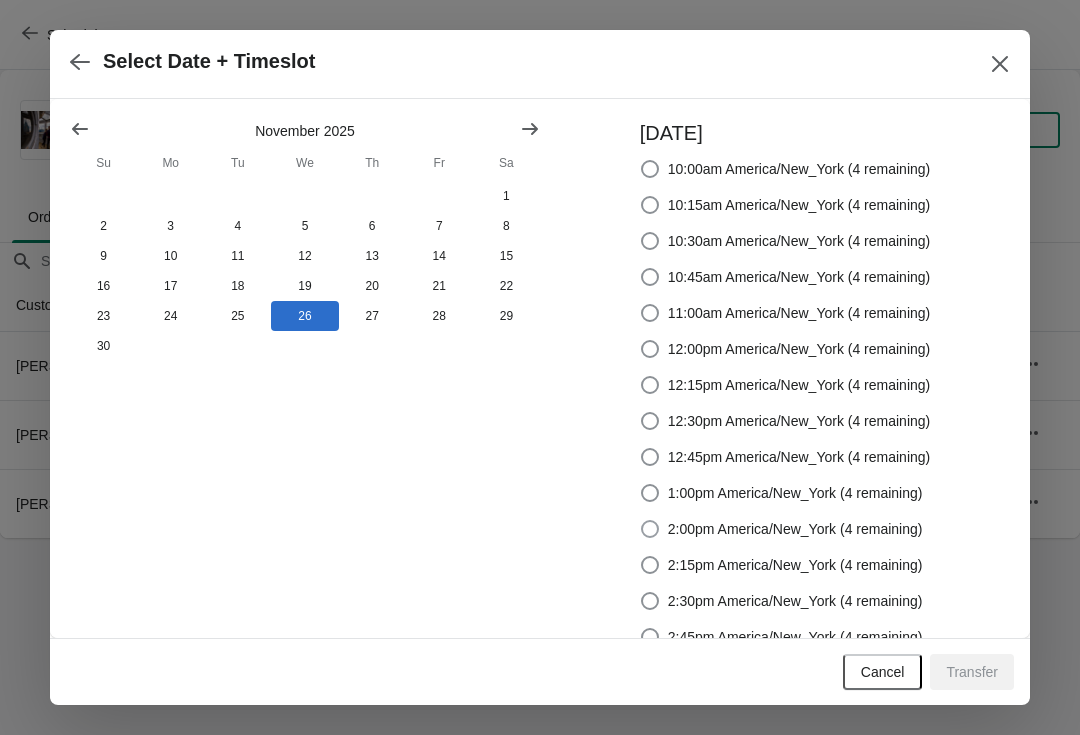 click on "2:00pm America/New_York (4 remaining)" at bounding box center (781, 529) 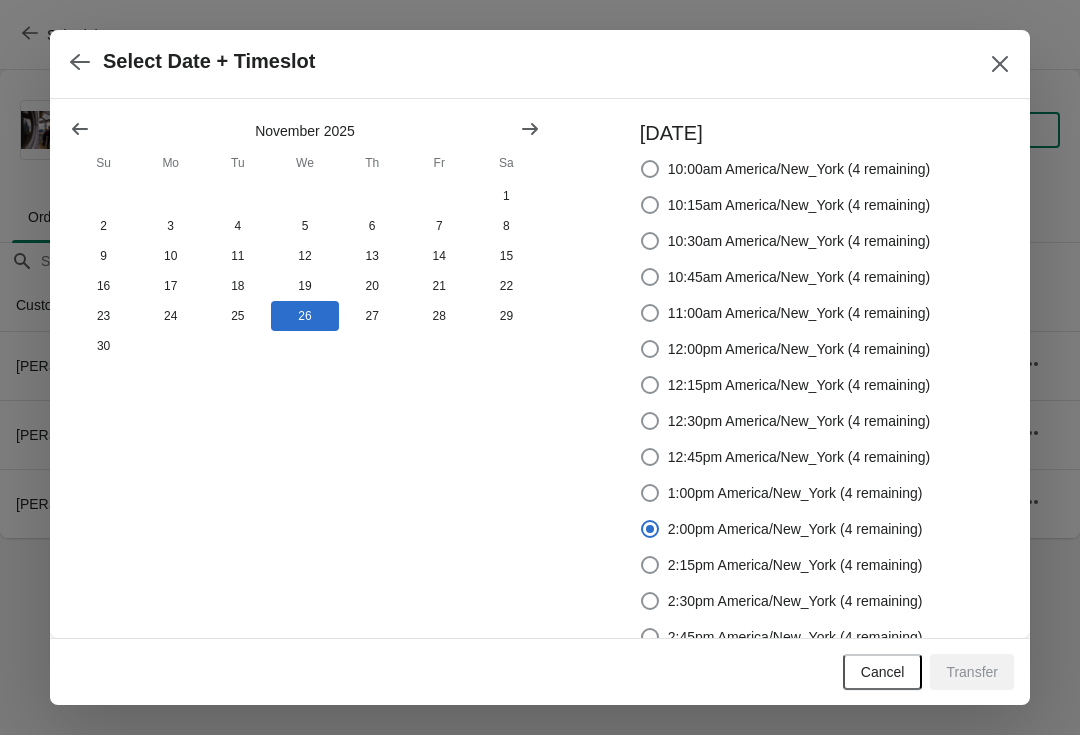 radio on "true" 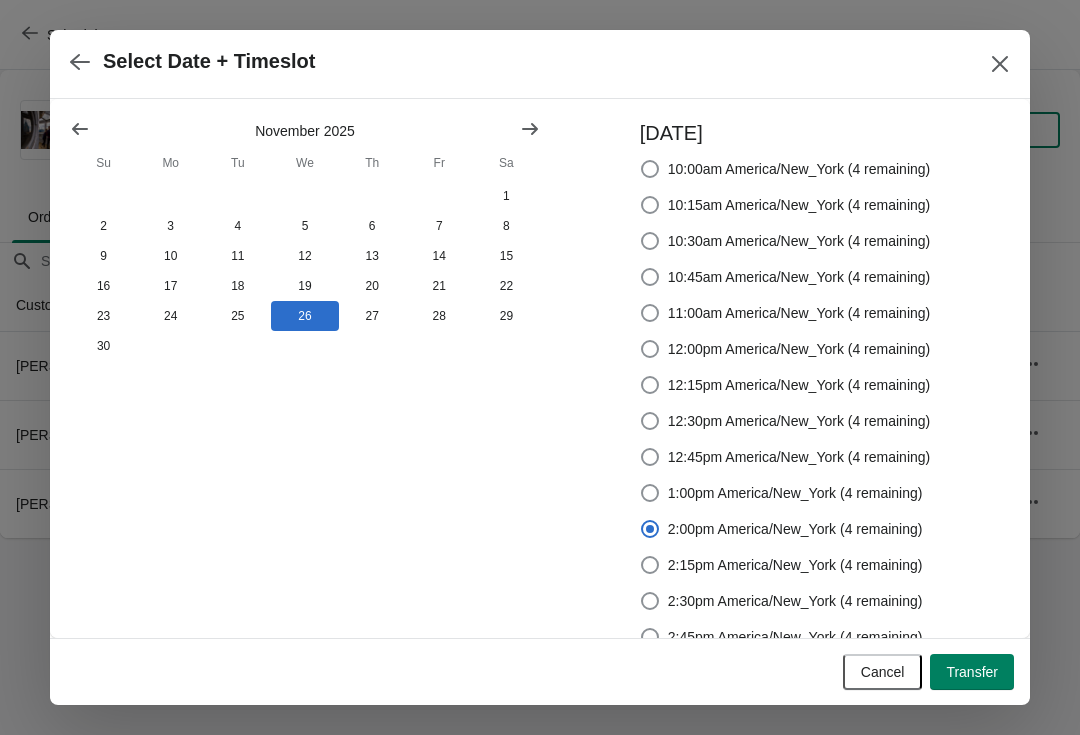 click on "Transfer" at bounding box center (972, 672) 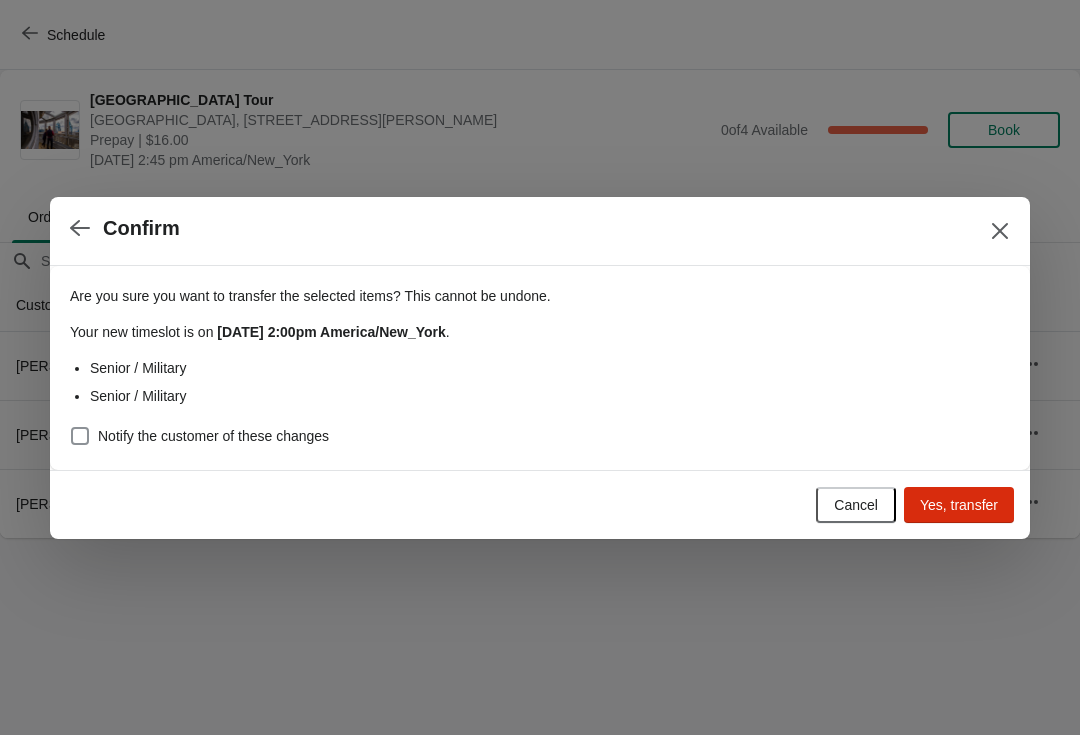 click on "Yes, transfer" at bounding box center [959, 505] 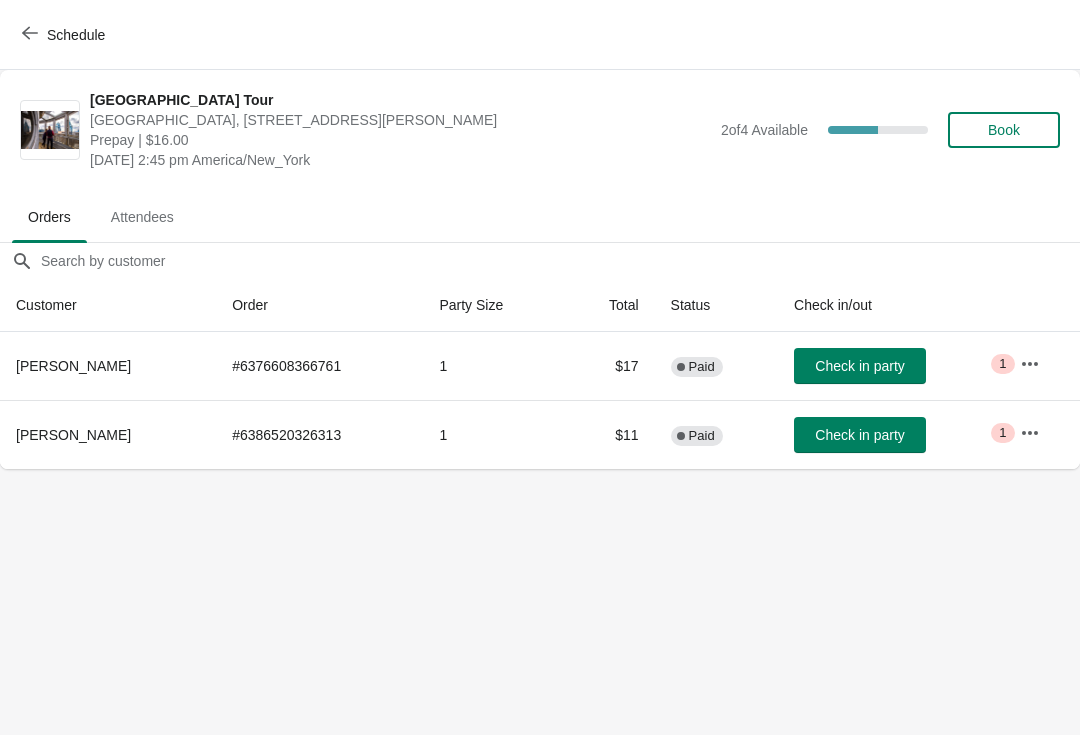 click on "Schedule" at bounding box center (540, 35) 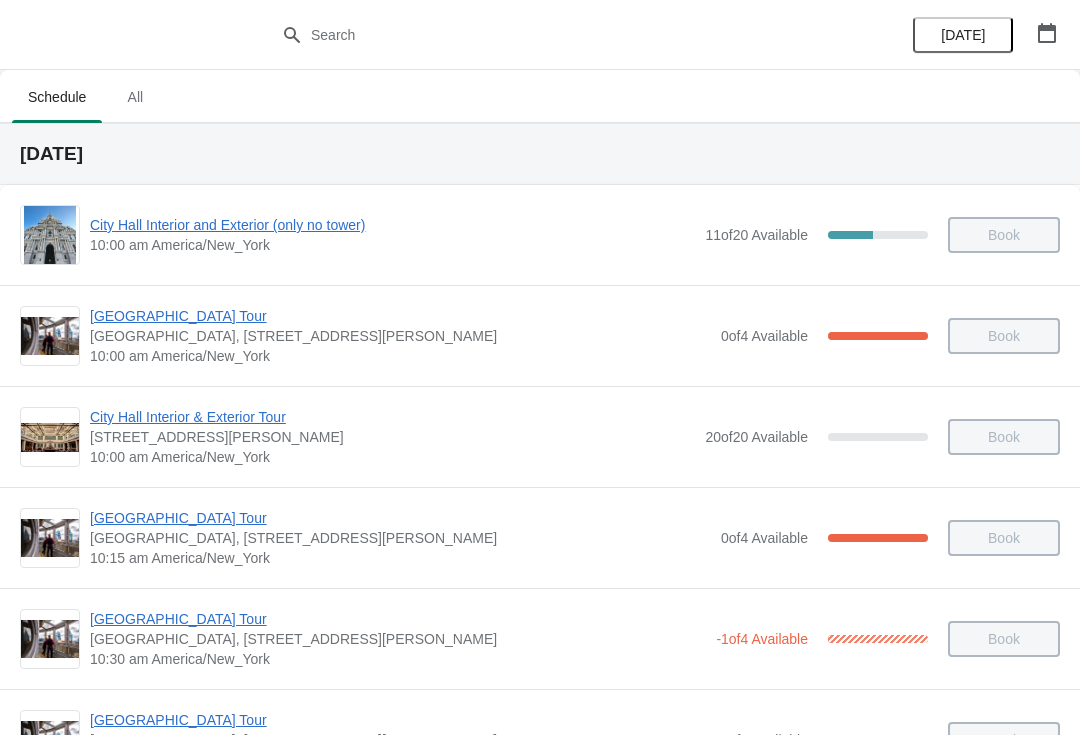 click at bounding box center [1047, 33] 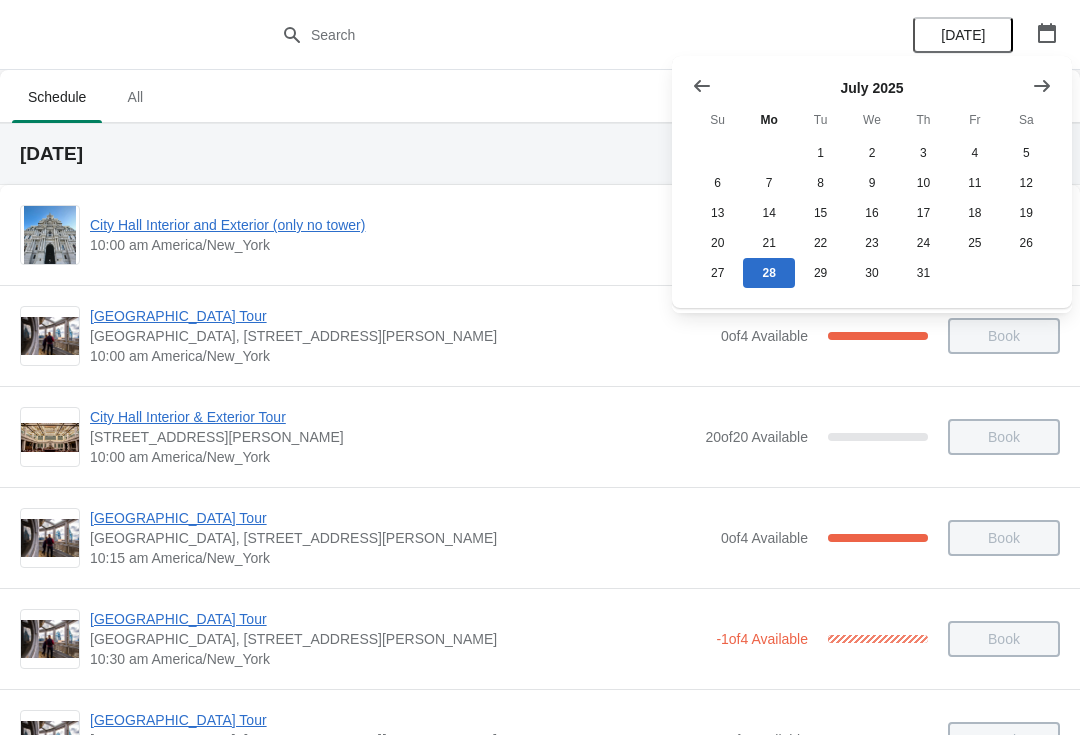 click at bounding box center [1042, 86] 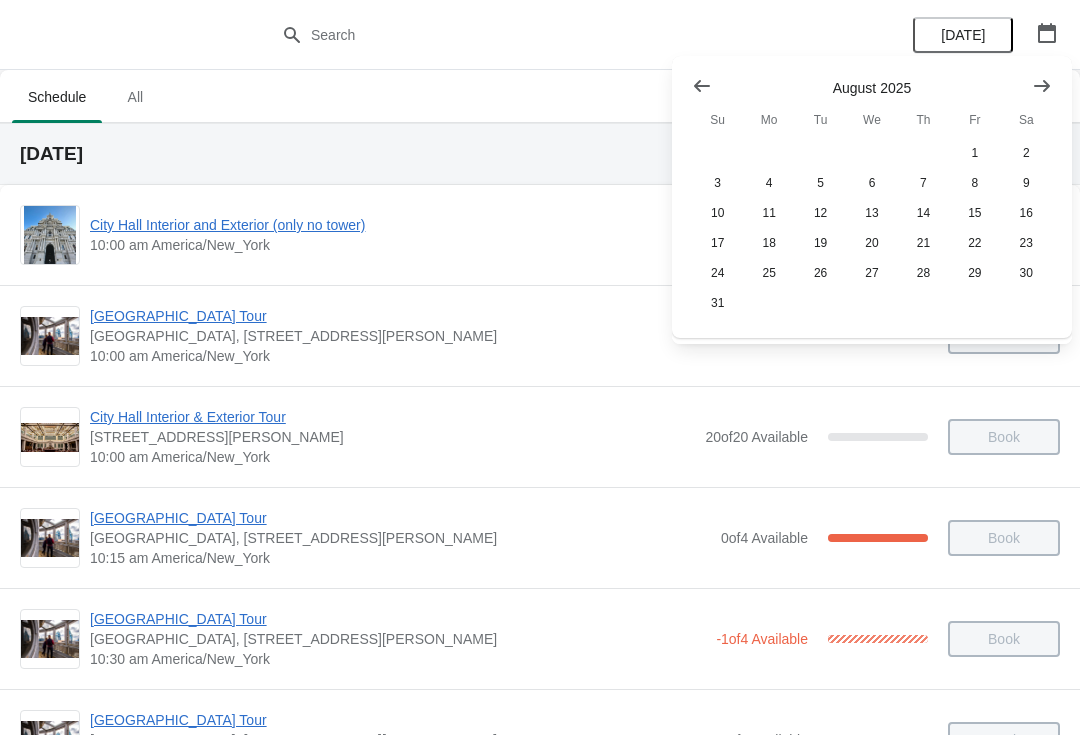 click 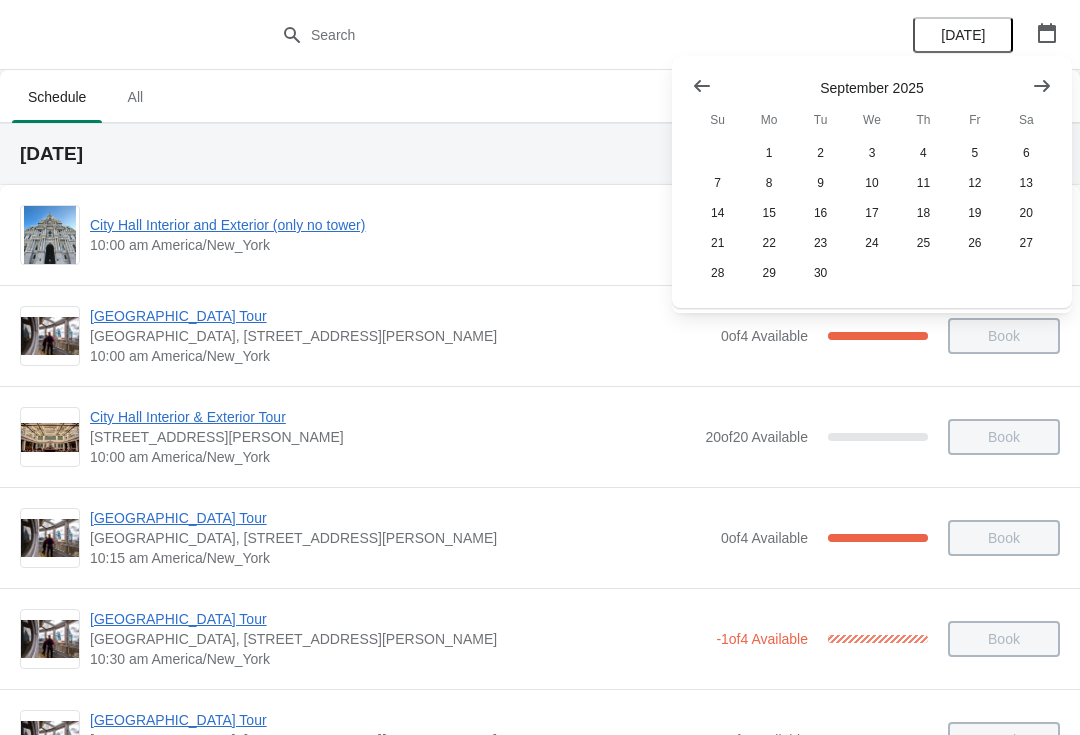 click at bounding box center [1042, 86] 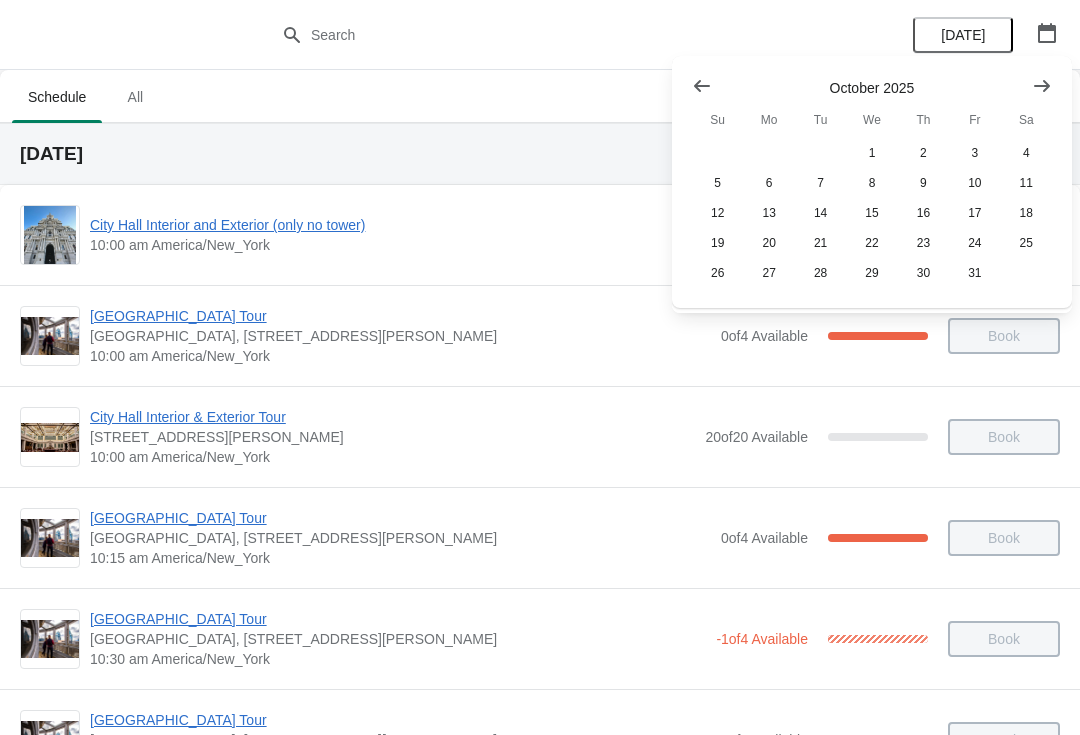 click at bounding box center (1042, 86) 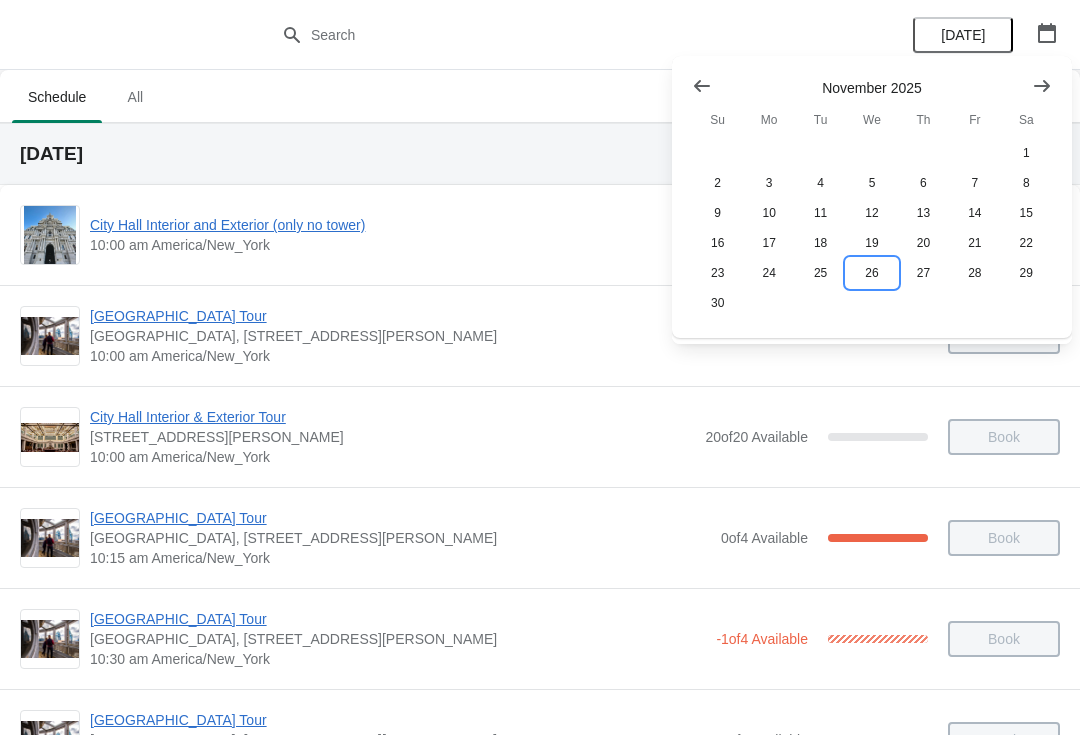 click on "26" at bounding box center (871, 273) 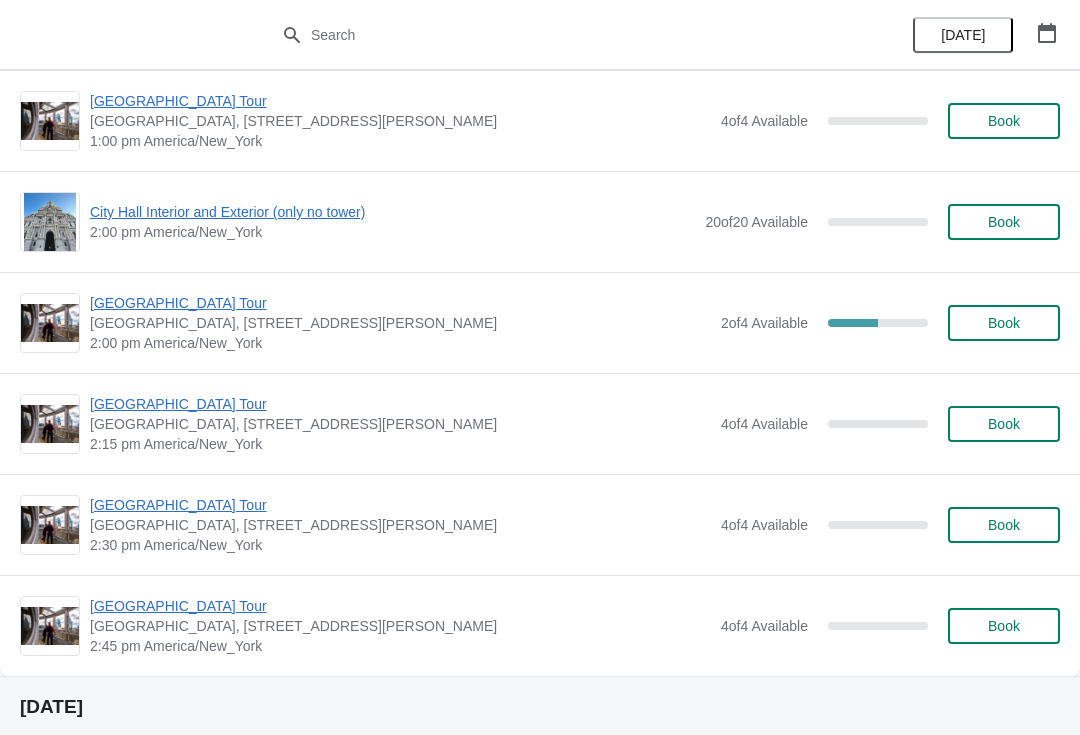 scroll, scrollTop: 1428, scrollLeft: 0, axis: vertical 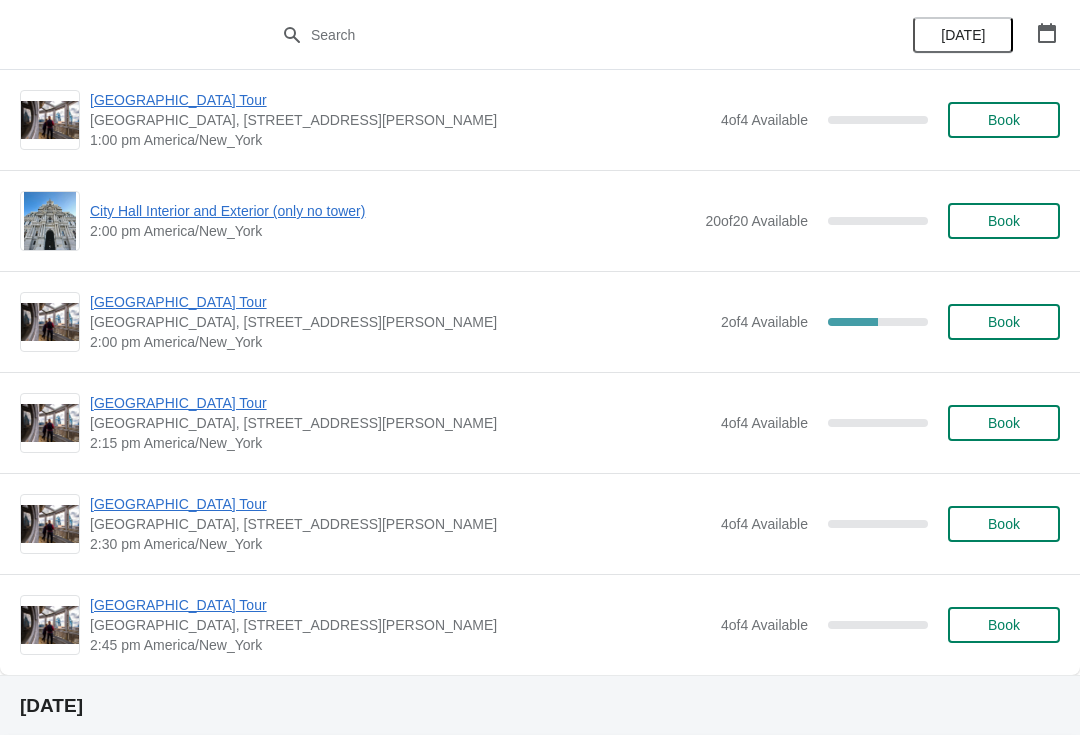 click on "[GEOGRAPHIC_DATA] Tour" at bounding box center (400, 302) 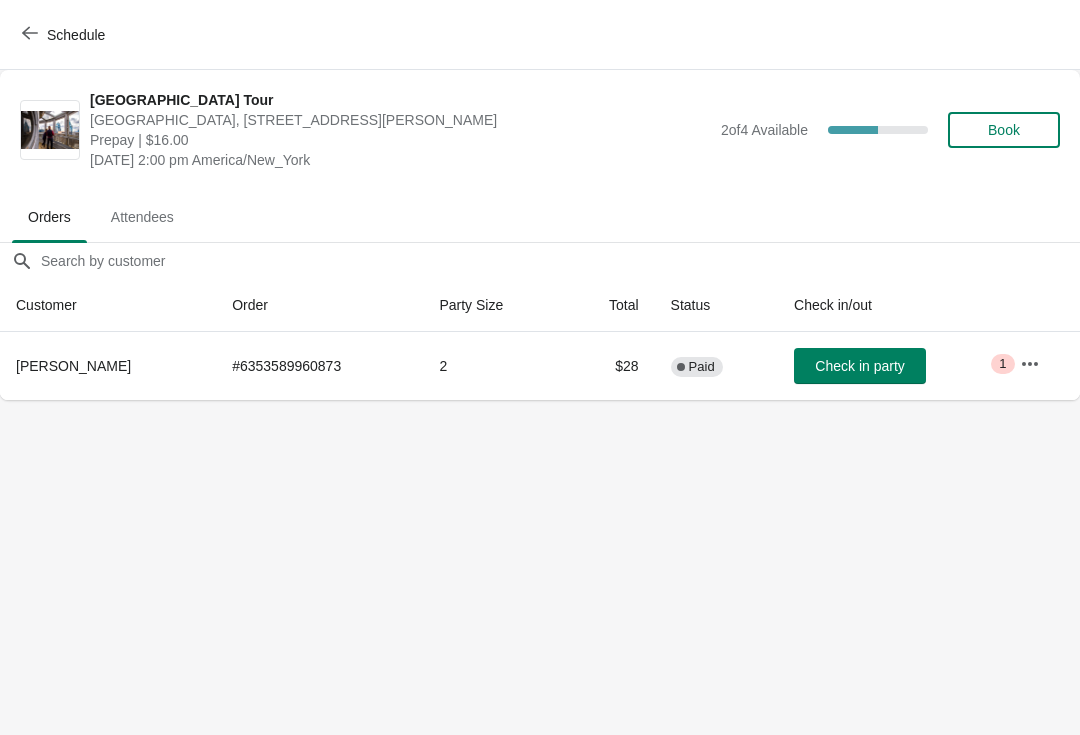click 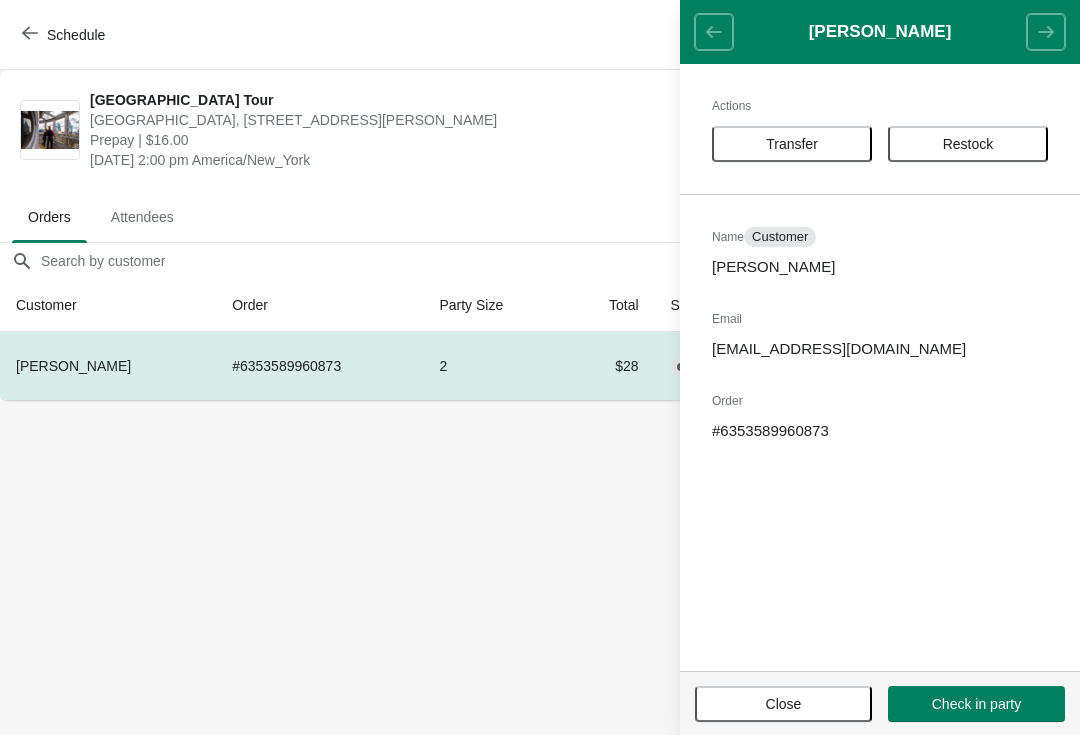 click on "Actions Transfer Restock Name  Customer [PERSON_NAME] Email [EMAIL_ADDRESS][DOMAIN_NAME] Order # 6353589960873" at bounding box center (880, 367) 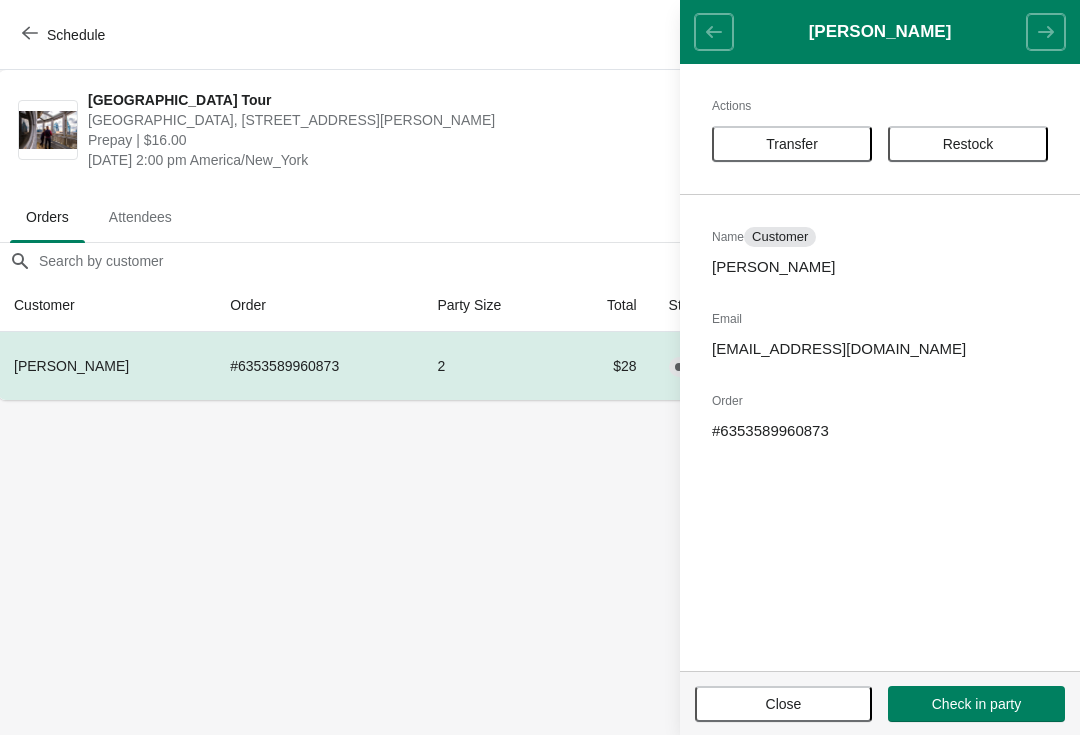 click on "Schedule City Hall Tower Tour City Hall Visitor Center, 1400 John F Kennedy Boulevard Suite 121, Philadelphia, PA, USA Prepay | $16.00 Wednesday, November 26, 2025 | 2:00 pm America/New_York 2  of  4   Available 50 % Book Orders Attendees Orders Attendees Orders filter search Customer Order Party Size Total Status Check in/out Deborah Longhi # 6353589960873 2 $28 Complete Paid Check in party Critical 1 Deborah Longhi Actions Transfer Restock Name  Customer Deborah Longhi Email heyitsme910@msn.com Order # 6353589960873 Close Check in party" at bounding box center [538, 367] 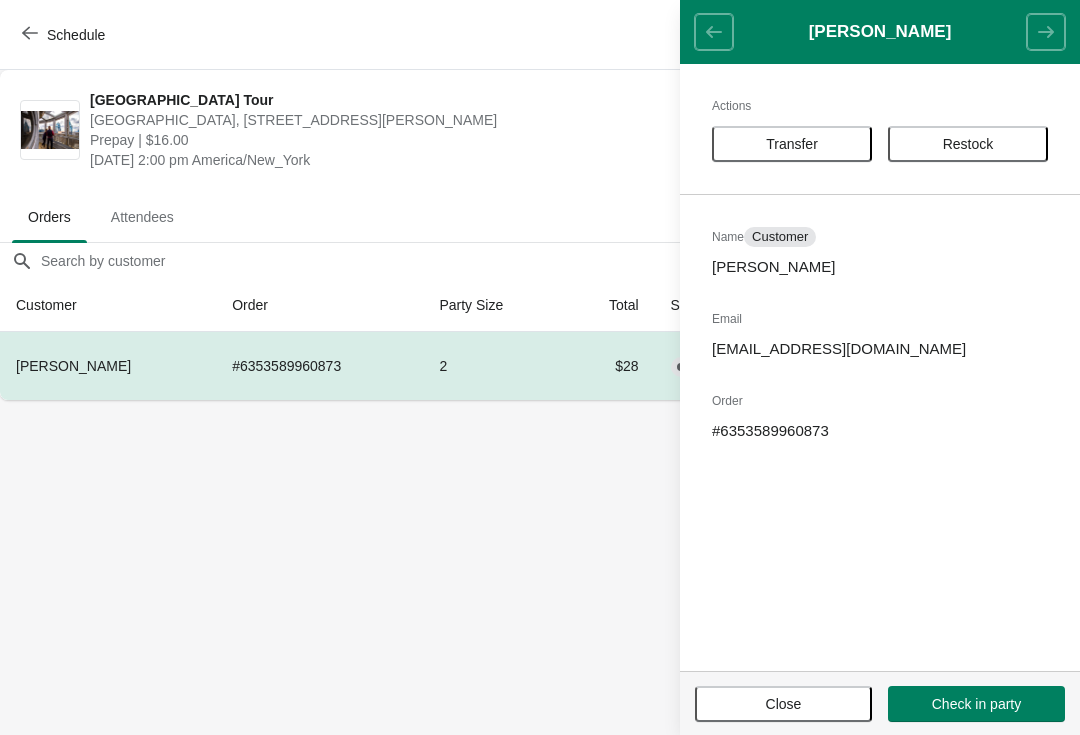 scroll, scrollTop: 0, scrollLeft: 0, axis: both 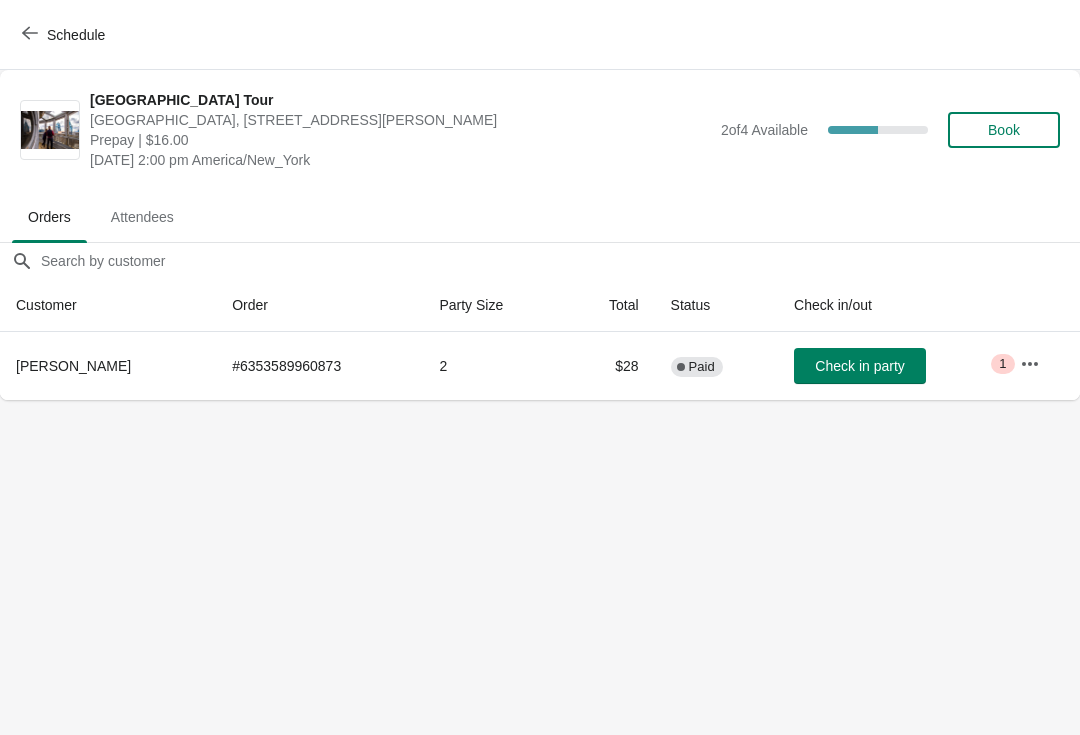 click at bounding box center (1030, 364) 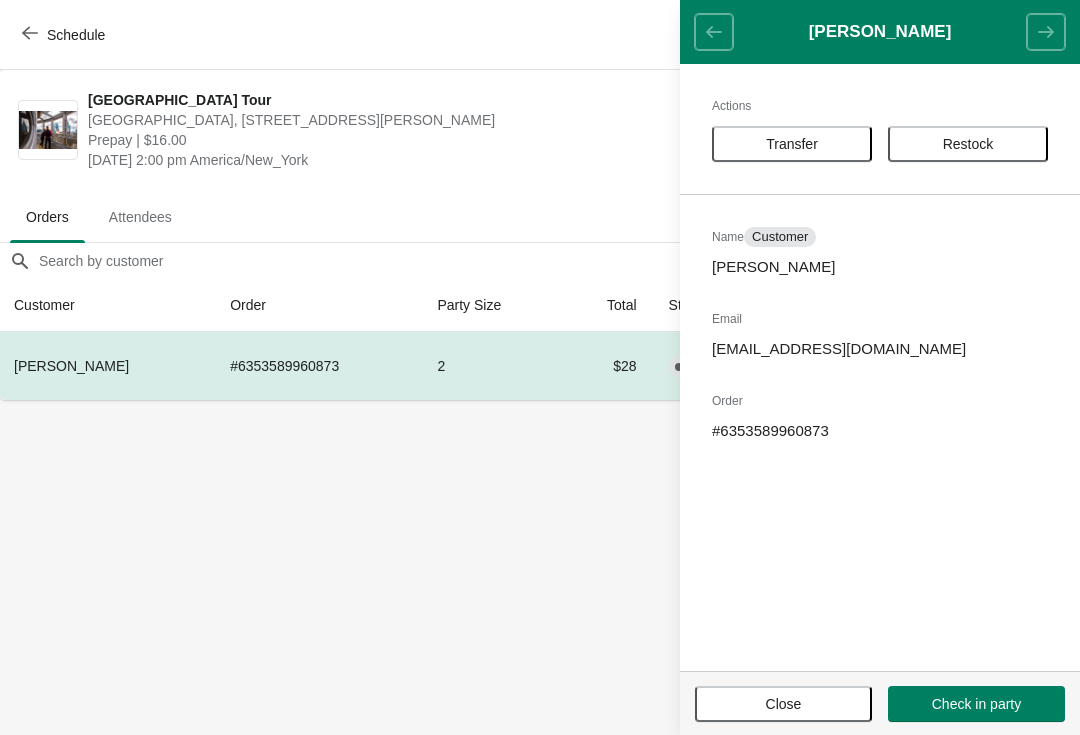 scroll, scrollTop: 0, scrollLeft: 1, axis: horizontal 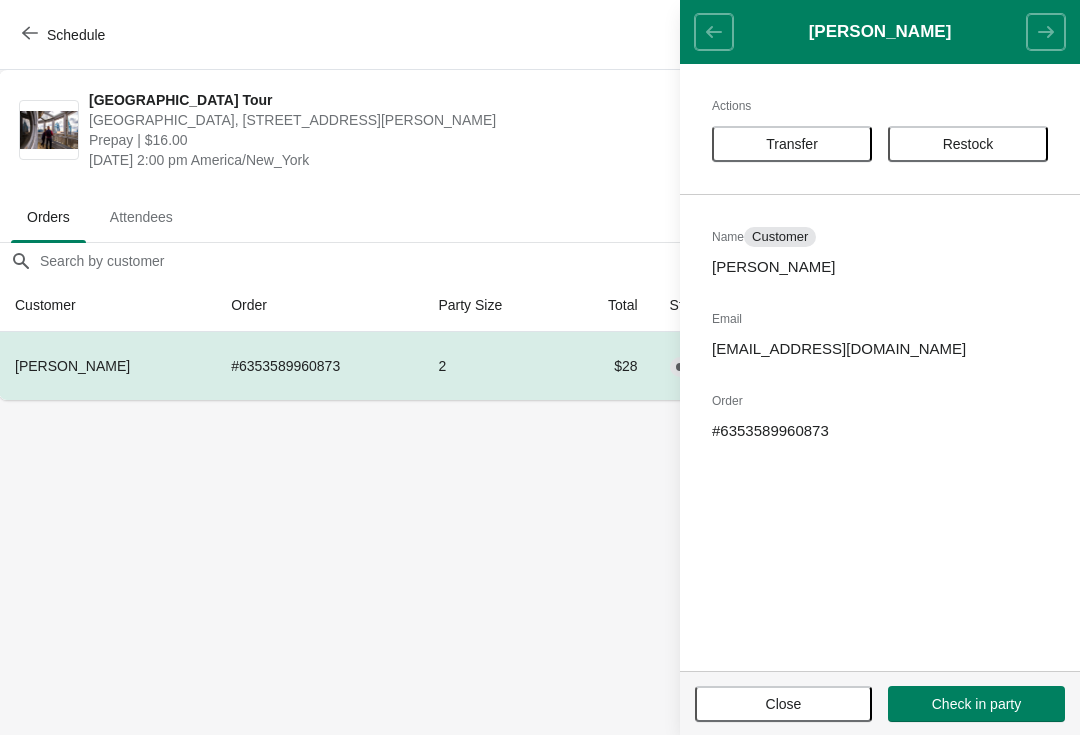 click on "Schedule City Hall Tower Tour City Hall Visitor Center, 1400 John F Kennedy Boulevard Suite 121, Philadelphia, PA, USA Prepay | $16.00 Wednesday, November 26, 2025 | 2:00 pm America/New_York 2  of  4   Available 50 % Book Orders Attendees Orders Attendees Orders filter search Customer Order Party Size Total Status Check in/out Deborah Longhi # 6353589960873 2 $28 Complete Paid Check in party Critical 1 Deborah Longhi Actions Transfer Restock Name  Customer Deborah Longhi Email heyitsme910@msn.com Order # 6353589960873 Close Check in party" at bounding box center [539, 367] 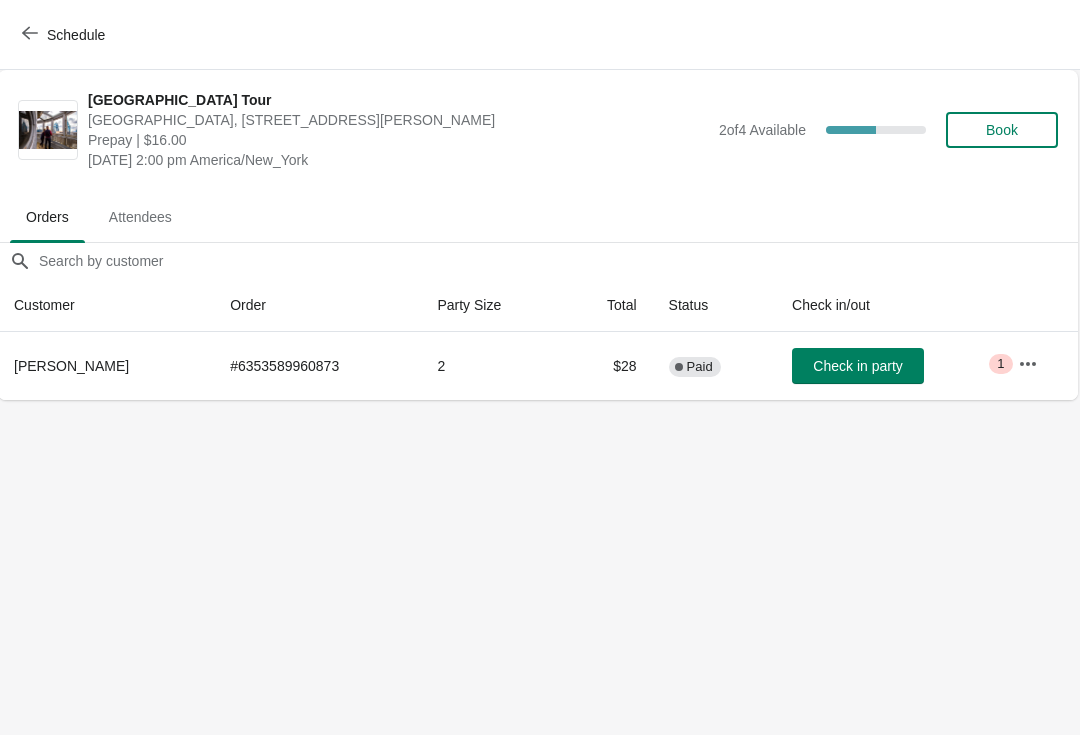 scroll, scrollTop: 0, scrollLeft: 1, axis: horizontal 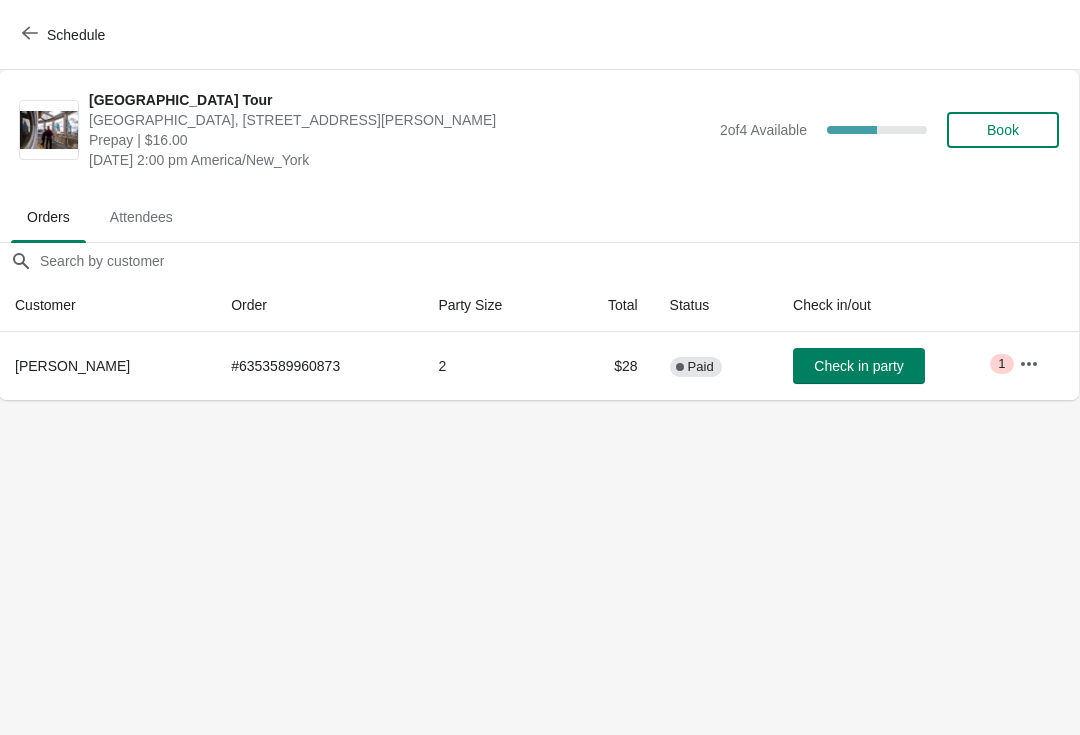 click at bounding box center (1029, 364) 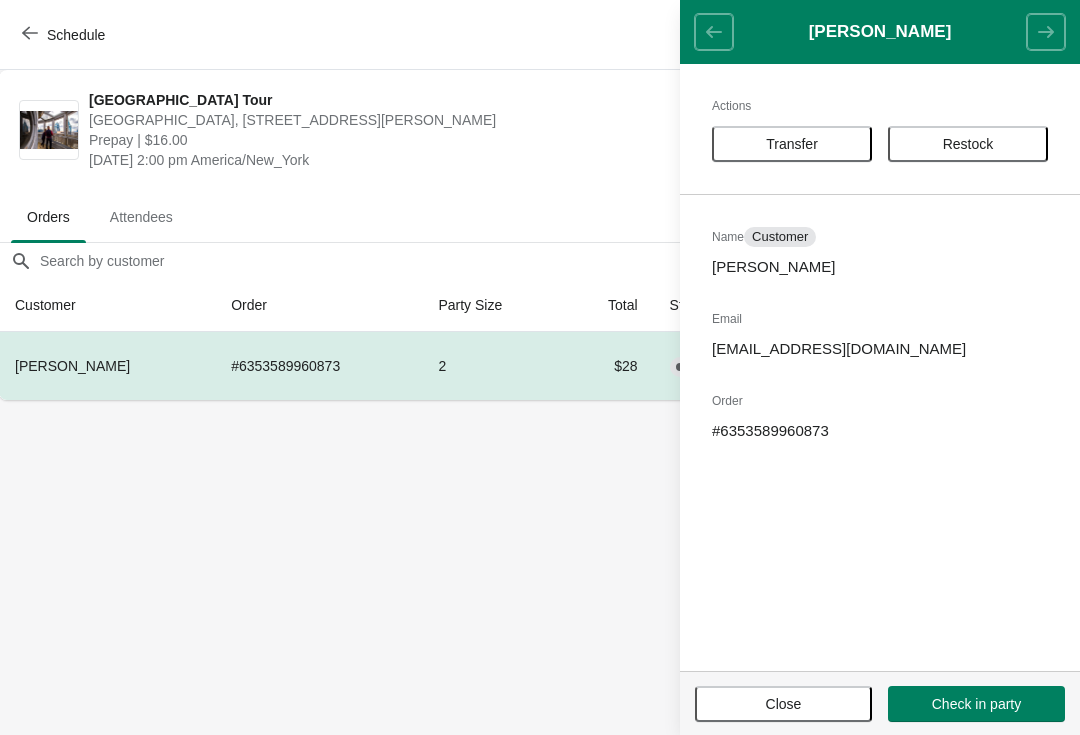 click on "Close" at bounding box center (783, 704) 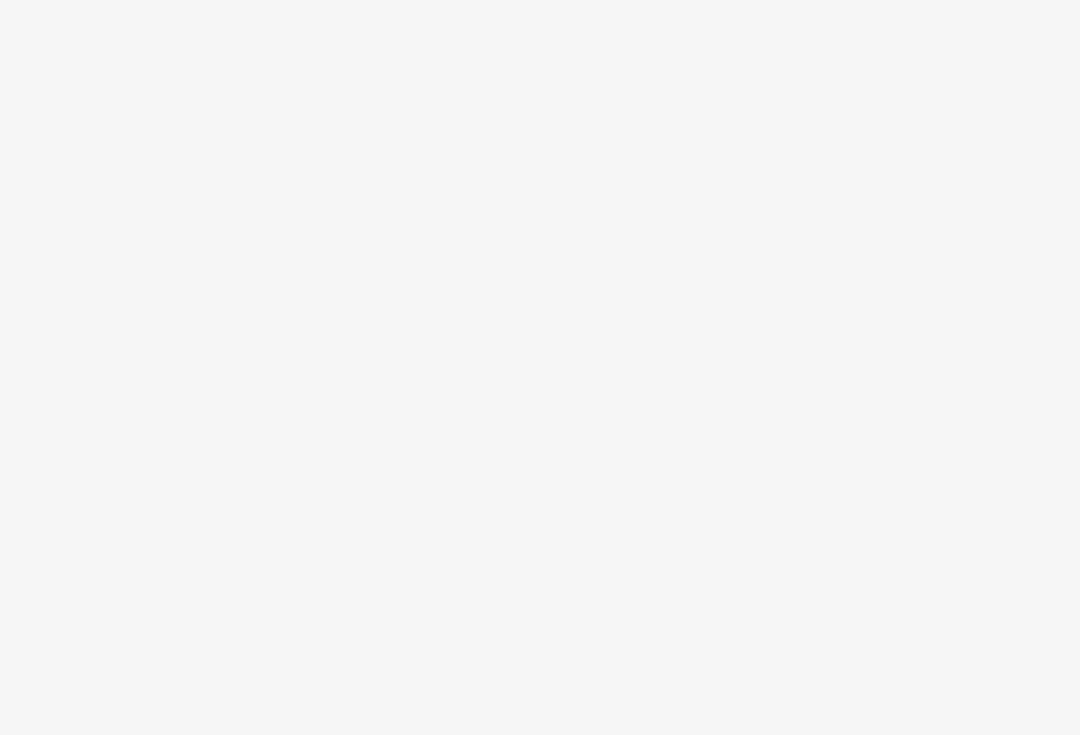scroll, scrollTop: 0, scrollLeft: 0, axis: both 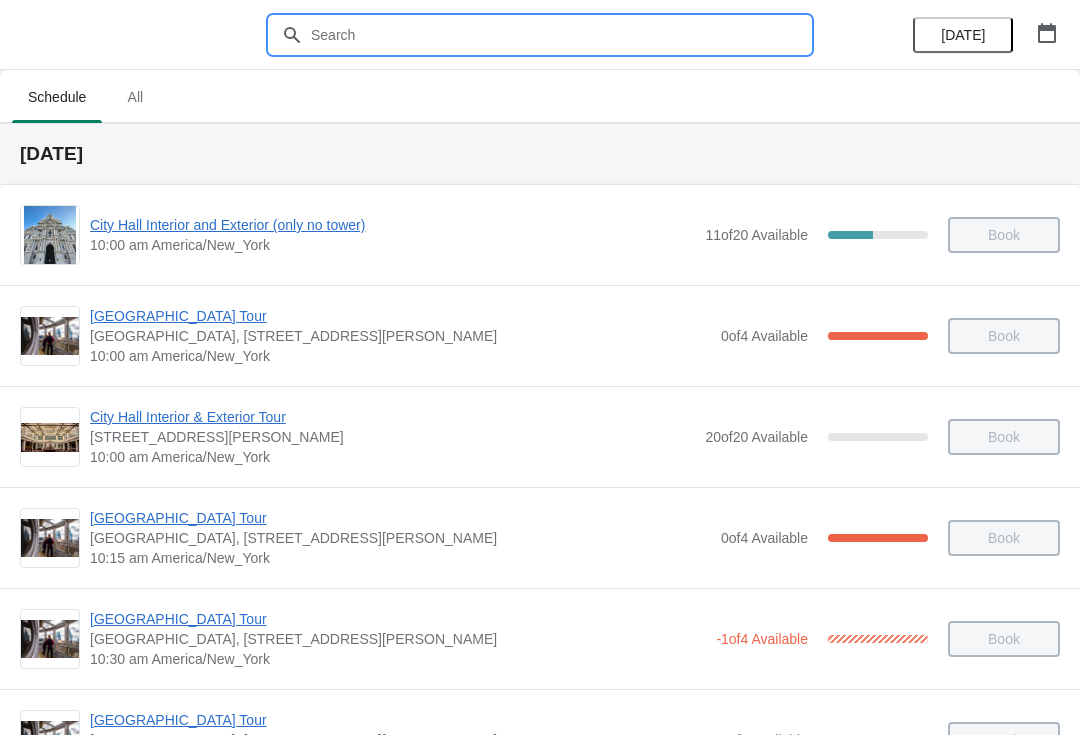 click at bounding box center [560, 35] 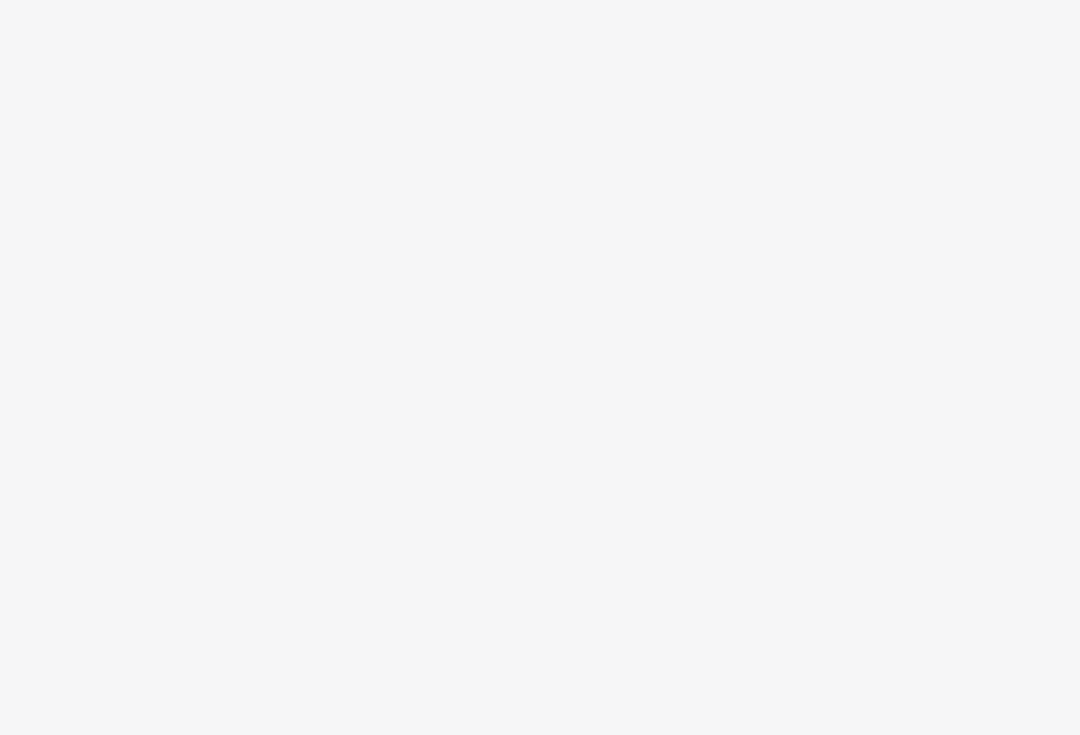 scroll, scrollTop: 0, scrollLeft: 0, axis: both 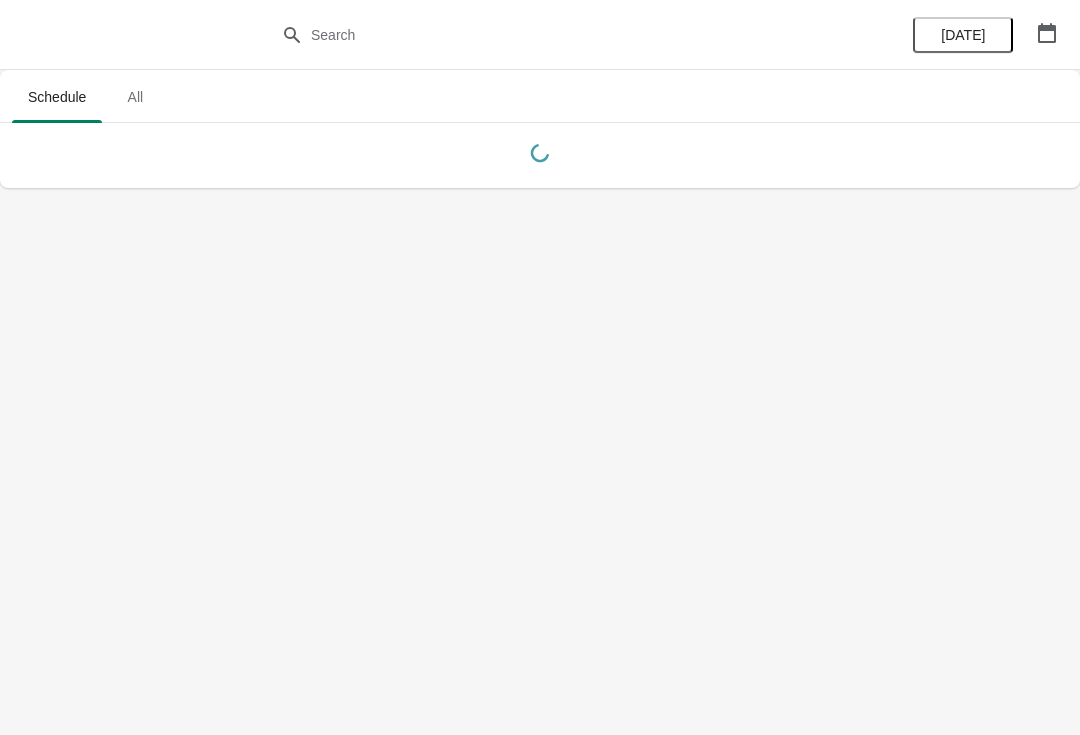 click at bounding box center (1047, 33) 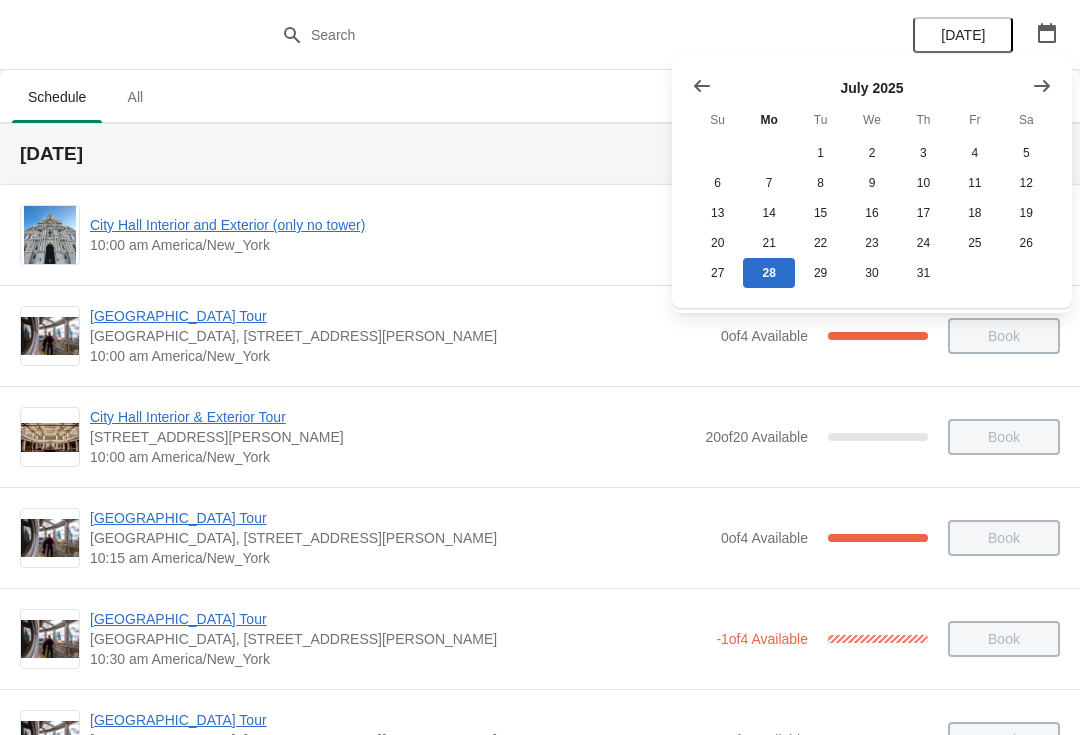 click on "[DATE] Su Mo Tu We Th Fr Sa 1 2 3 4 5 6 7 8 9 10 11 12 13 14 15 16 17 18 19 20 21 22 23 24 25 26 27 28 29 30 31" at bounding box center [872, 182] 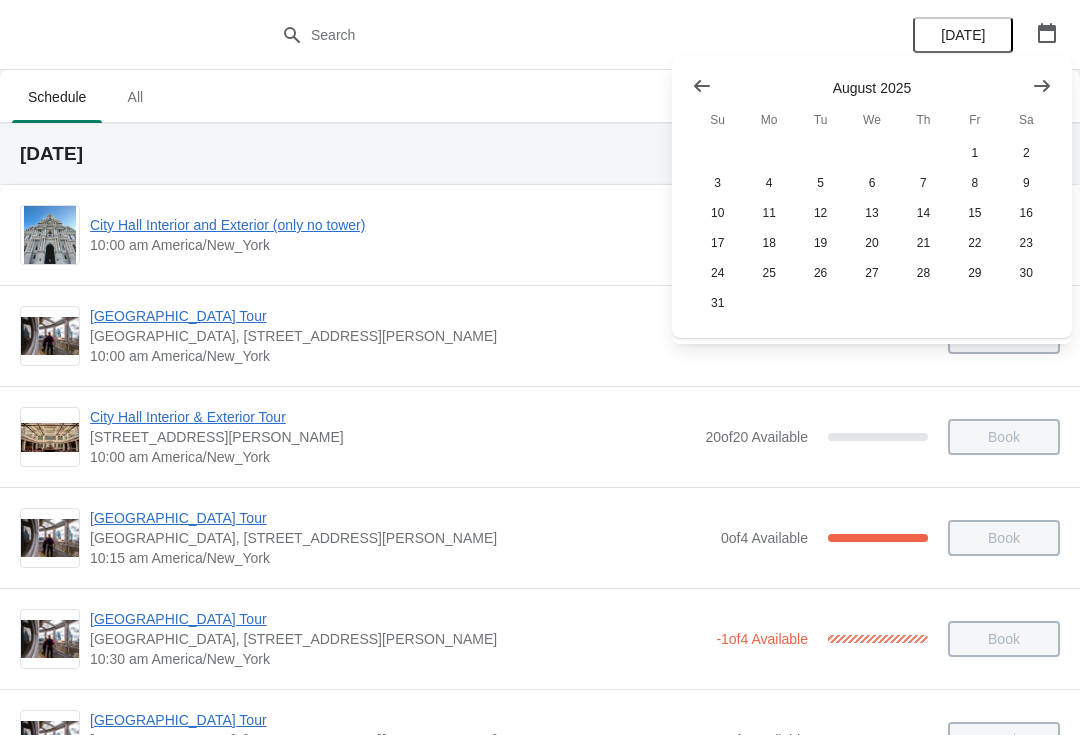 click at bounding box center [1042, 86] 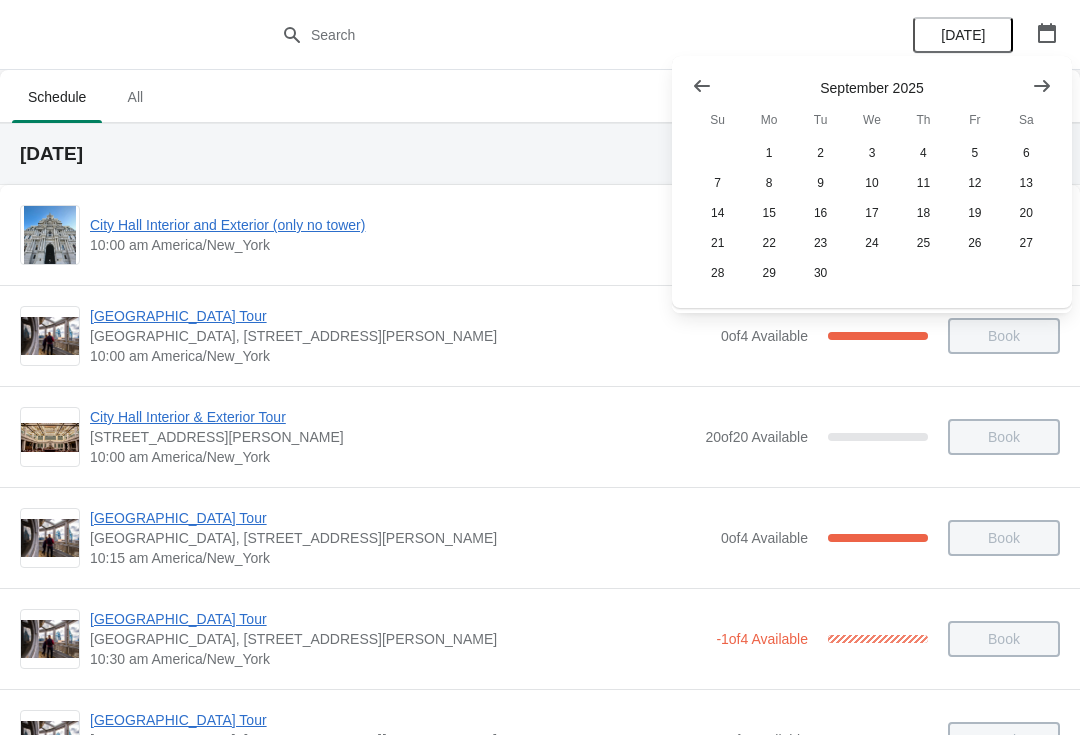 click at bounding box center [1042, 86] 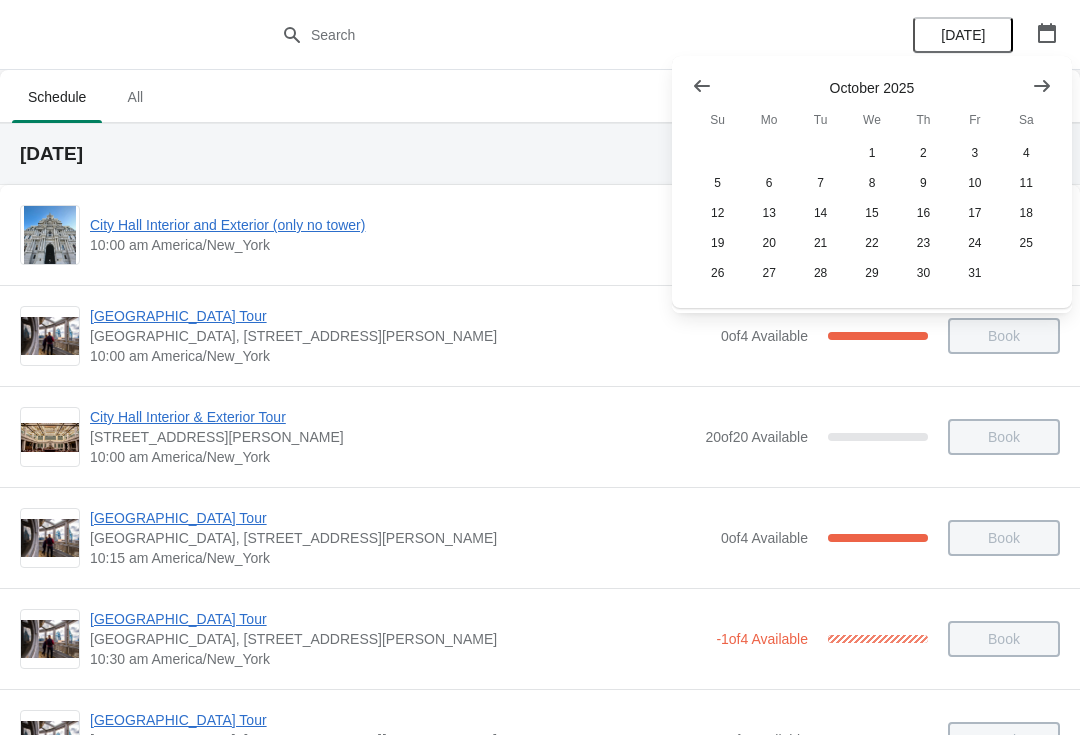 click on "[DATE] Su Mo Tu We Th Fr Sa 1 2 3 4 5 6 7 8 9 10 11 12 13 14 15 16 17 18 19 20 21 22 23 24 25 26 27 28 29 30 31" at bounding box center [872, 182] 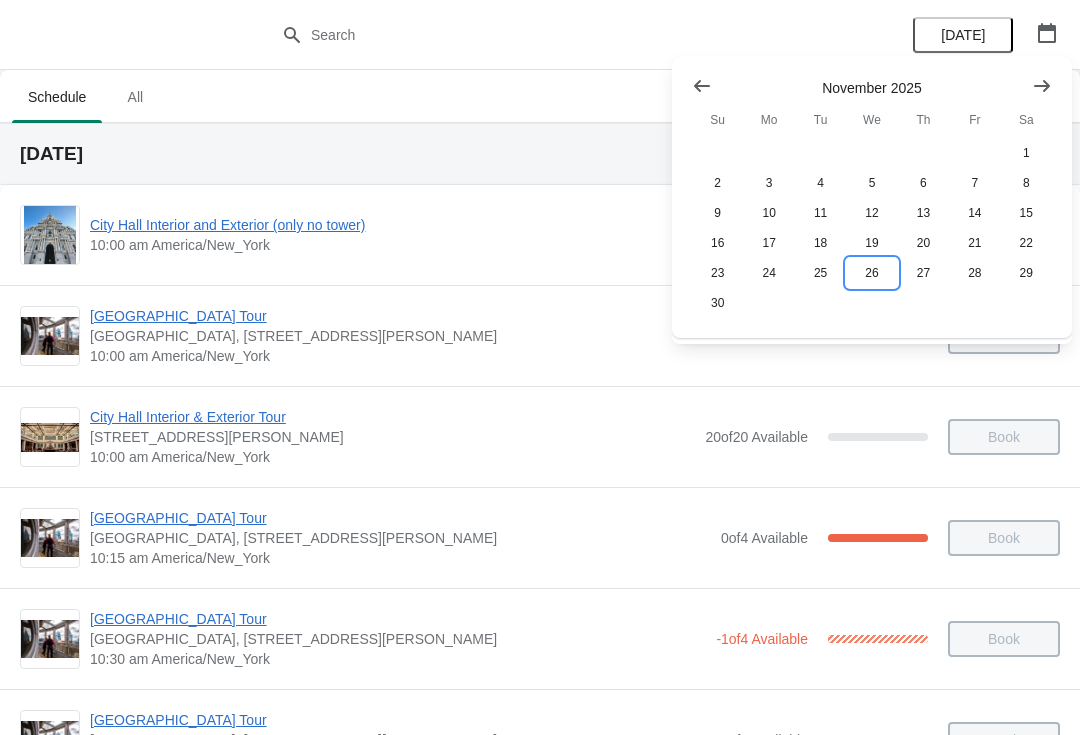 click on "26" at bounding box center [871, 273] 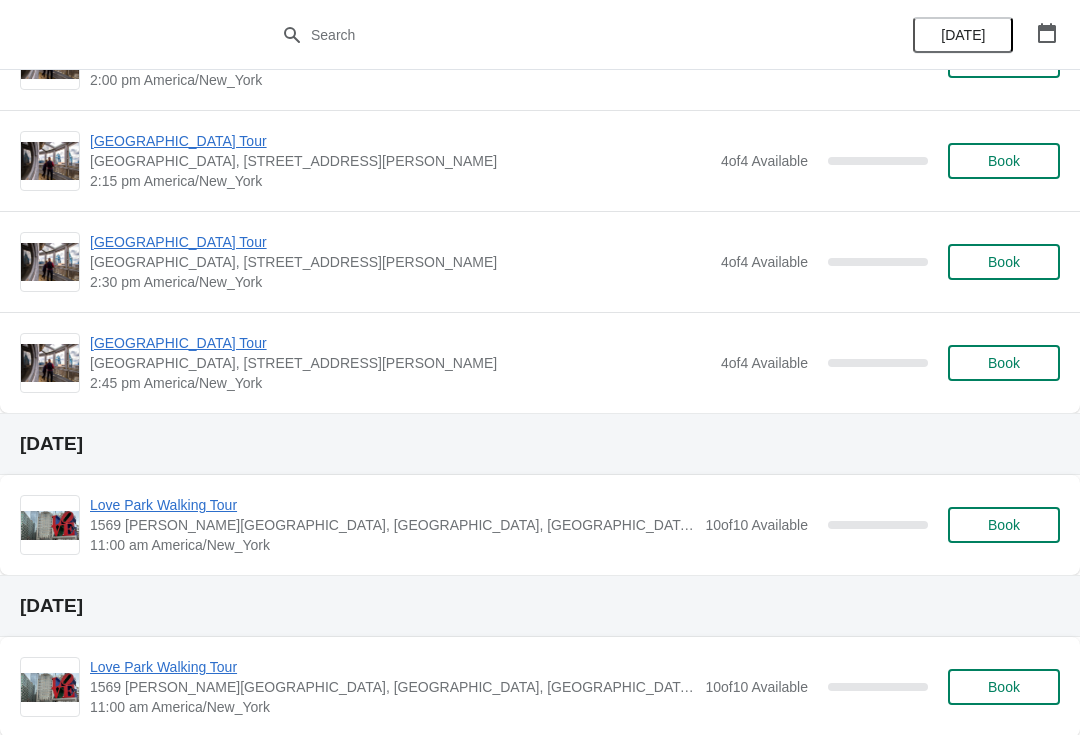 scroll, scrollTop: 1692, scrollLeft: 0, axis: vertical 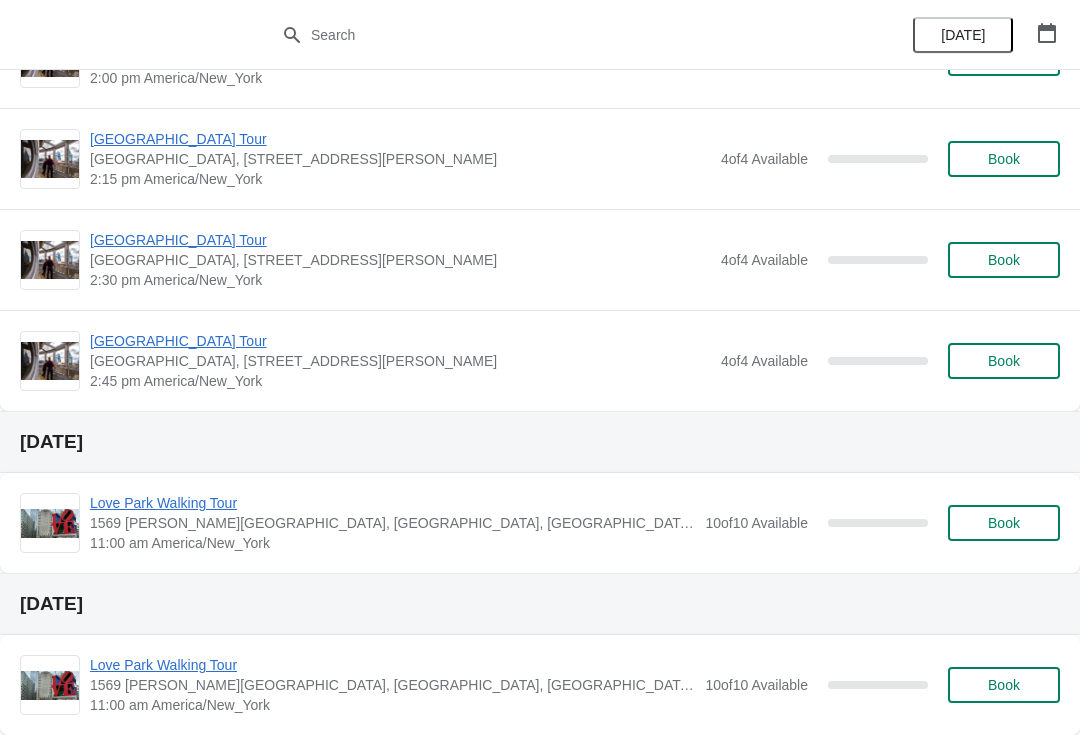 click on "[GEOGRAPHIC_DATA] Tour" at bounding box center [400, 240] 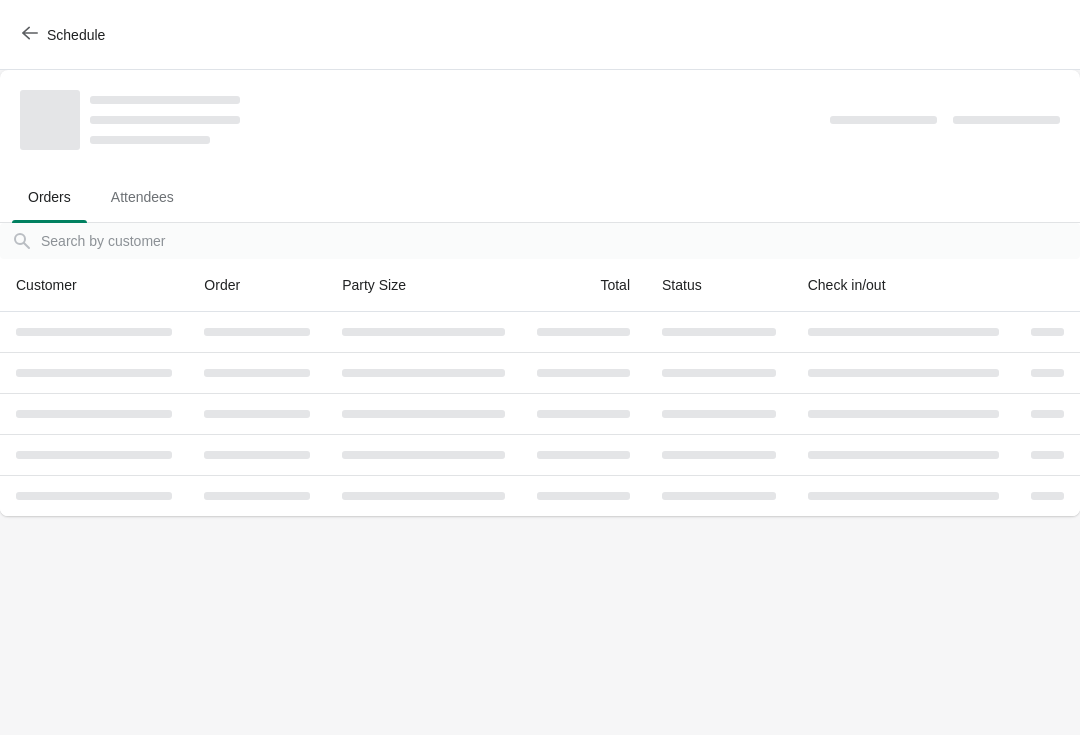 scroll, scrollTop: 0, scrollLeft: 0, axis: both 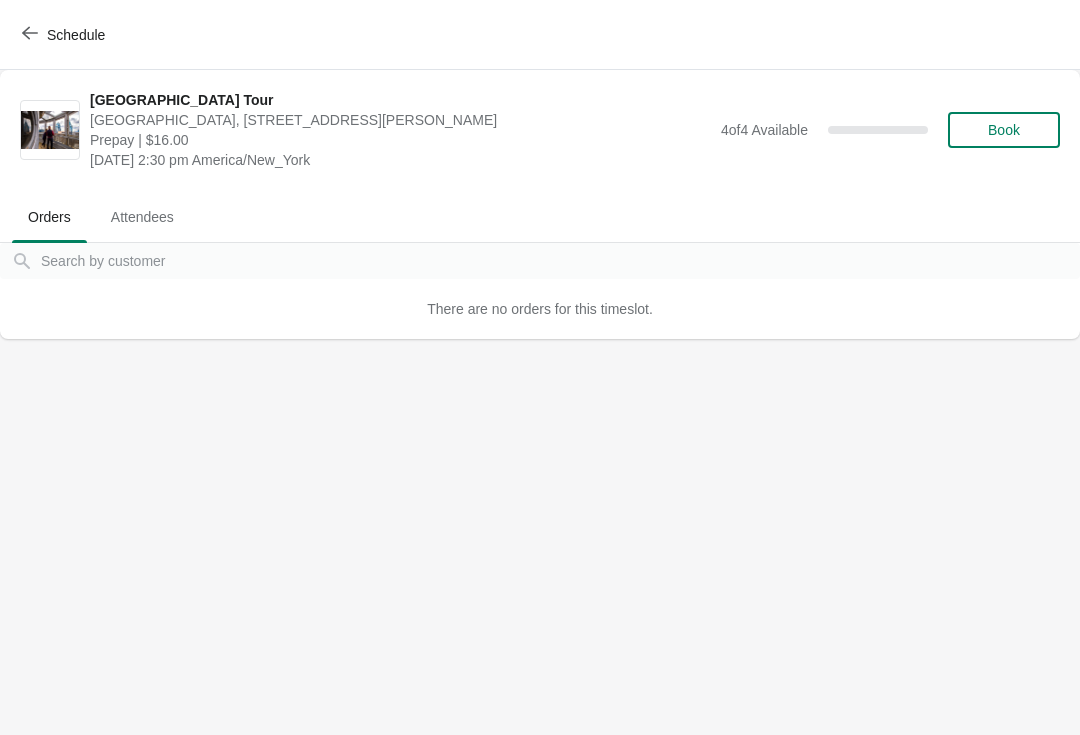 click on "Schedule" at bounding box center (540, 35) 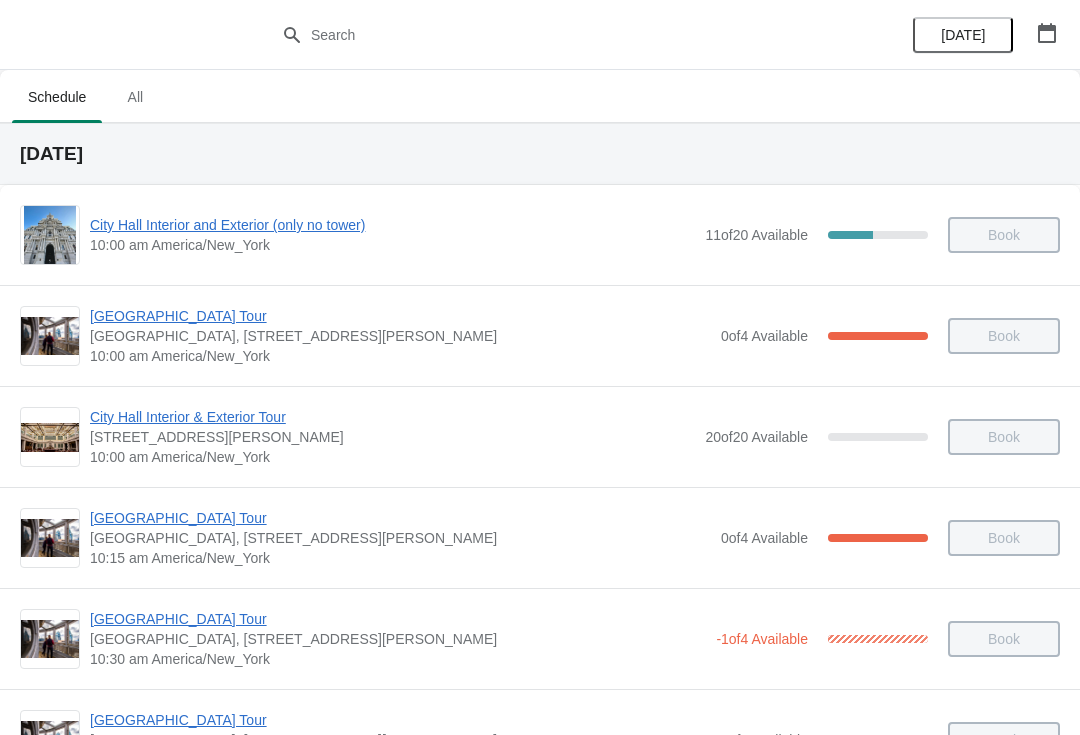 click at bounding box center [1047, 33] 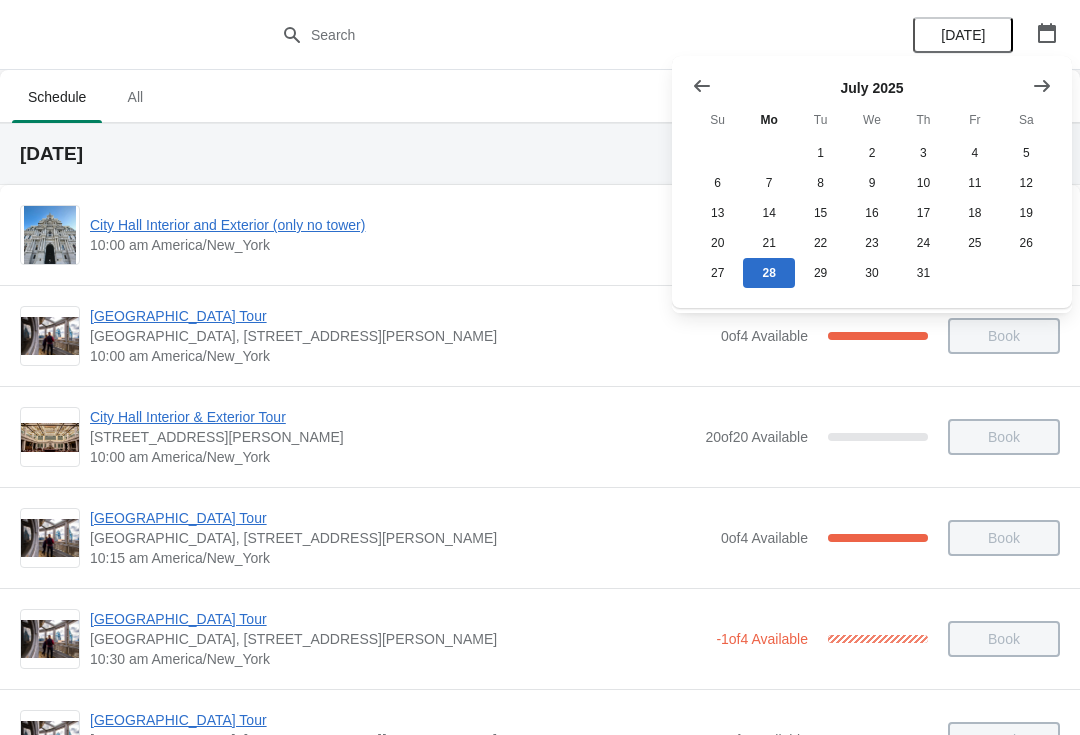 click at bounding box center (1042, 86) 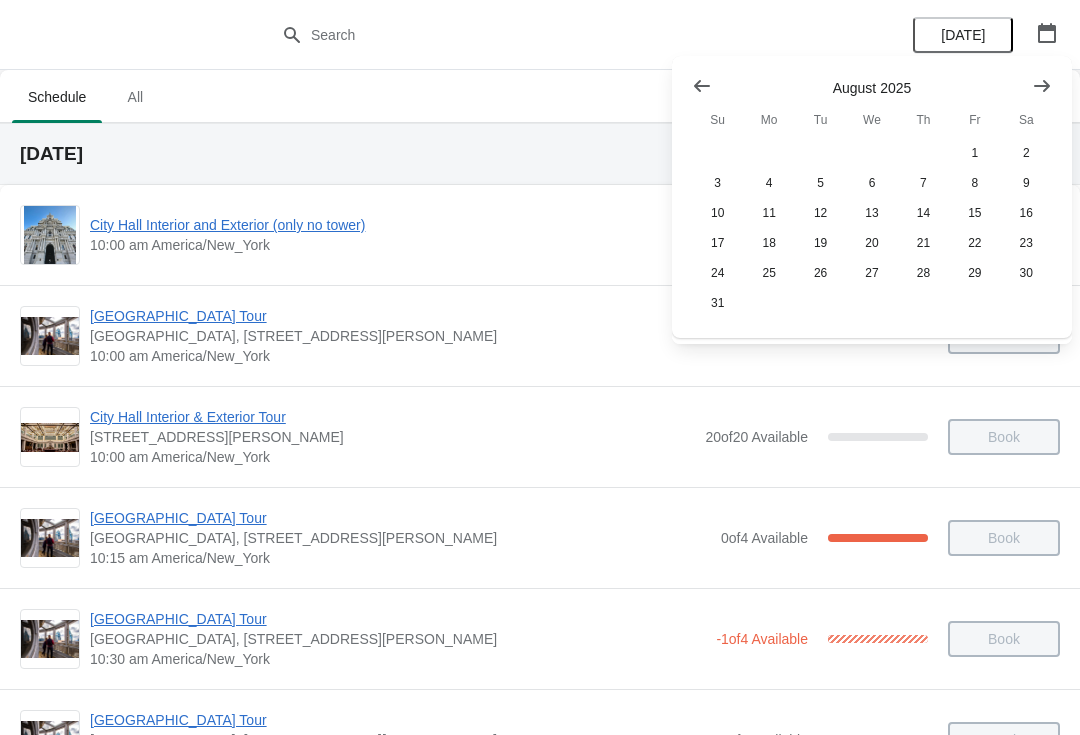 click on "[DATE] Su Mo Tu We Th Fr Sa 1 2 3 4 5 6 7 8 9 10 11 12 13 14 15 16 17 18 19 20 21 22 23 24 25 26 27 28 29 30 31" at bounding box center (872, 197) 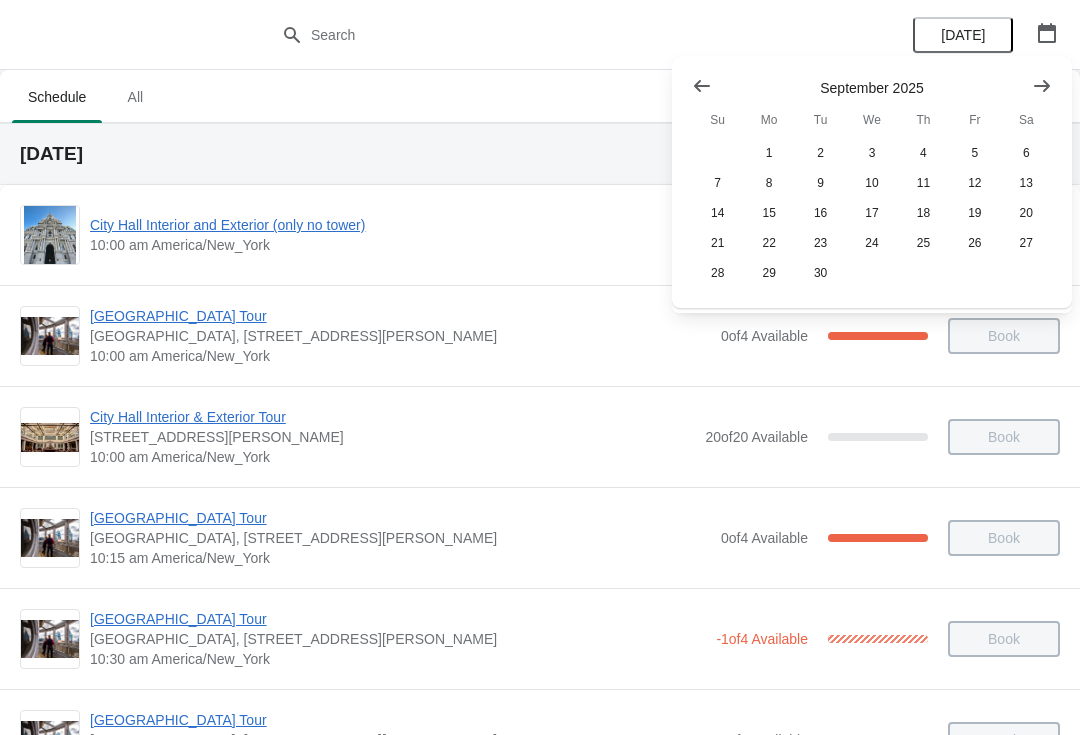 click at bounding box center (1042, 86) 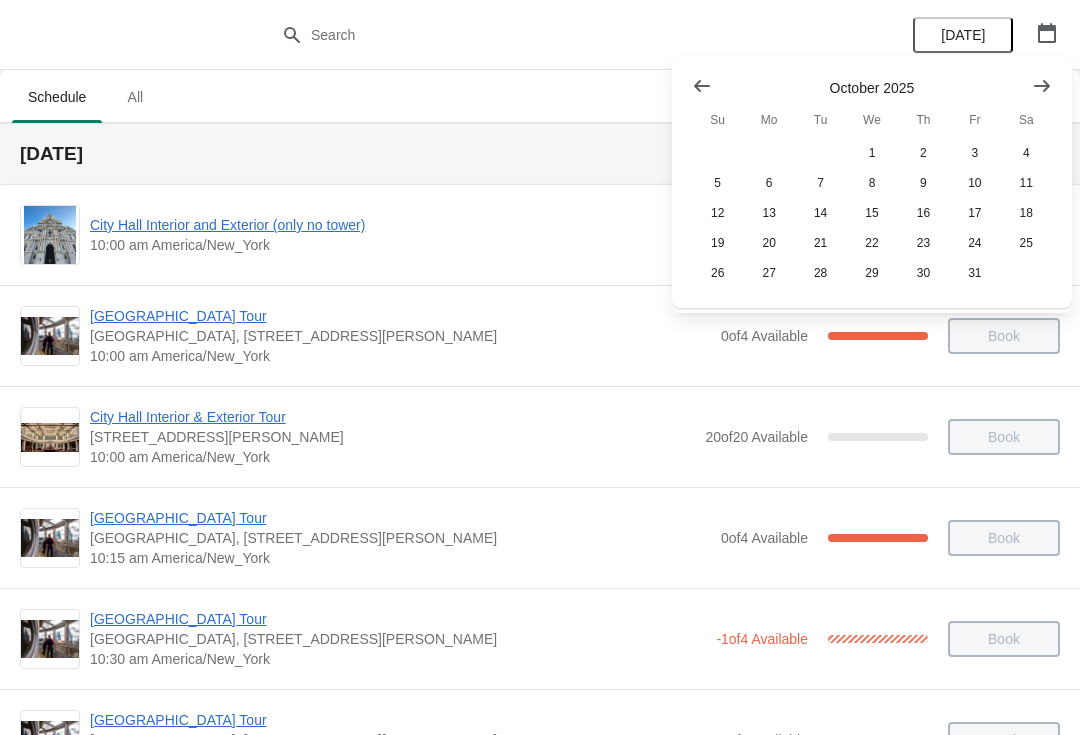 click at bounding box center (1042, 86) 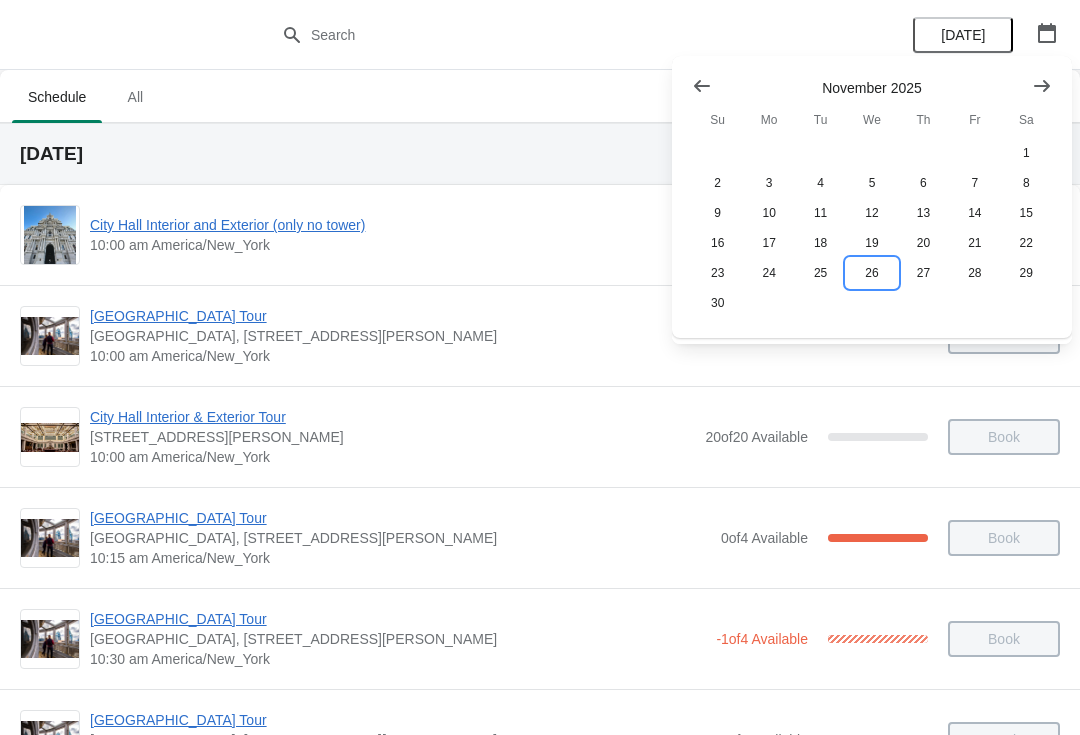click on "26" at bounding box center [871, 273] 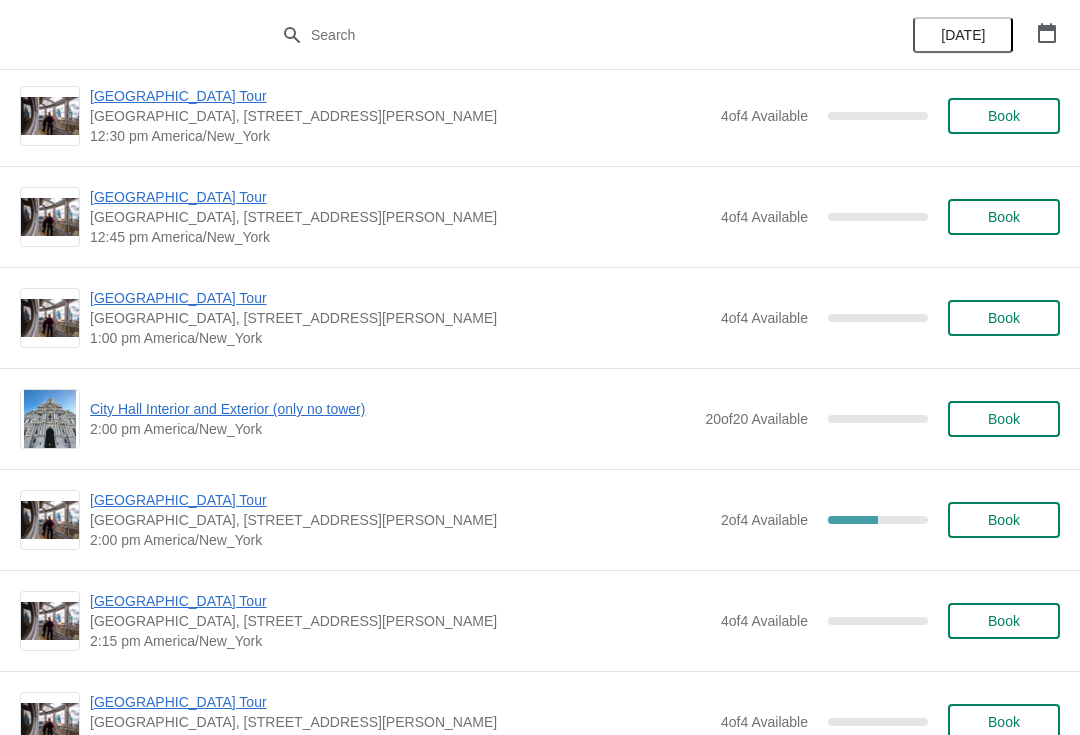 scroll, scrollTop: 1231, scrollLeft: 0, axis: vertical 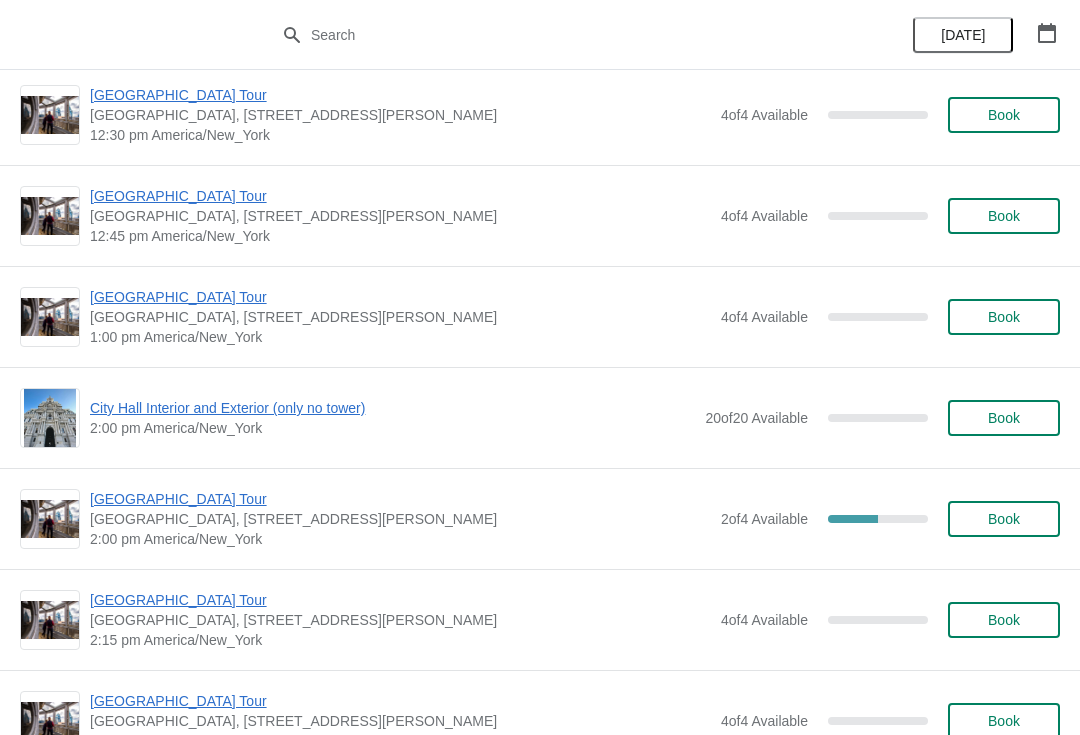 click on "[GEOGRAPHIC_DATA] Tour" at bounding box center [400, 499] 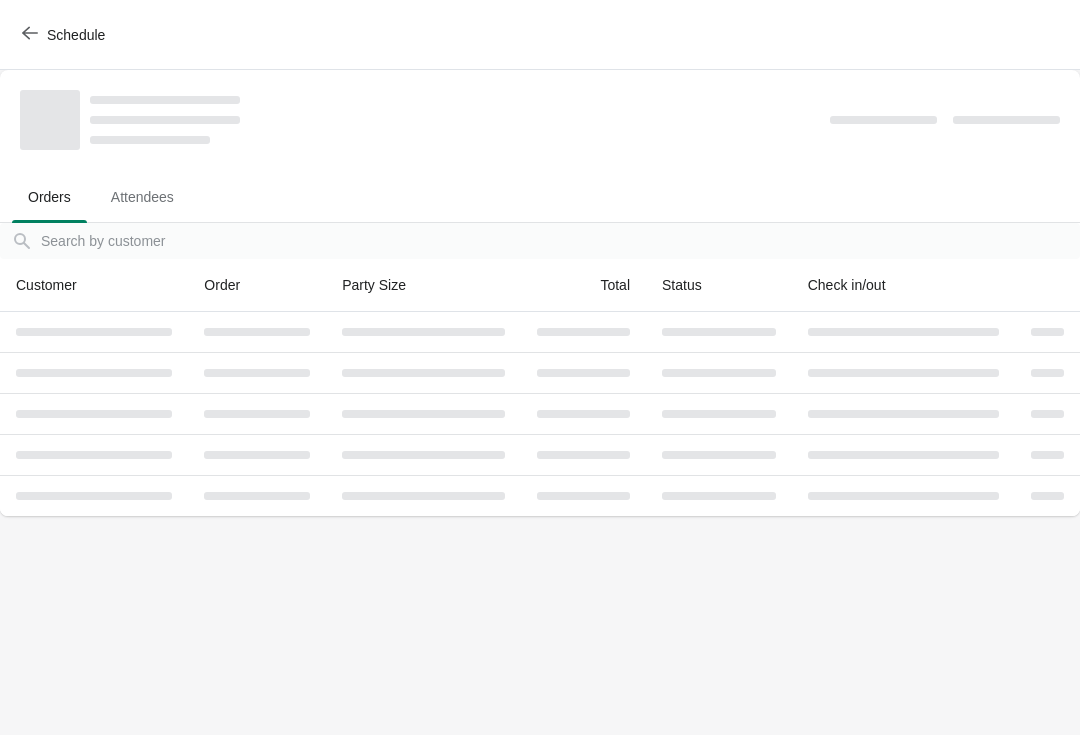 scroll, scrollTop: 0, scrollLeft: 0, axis: both 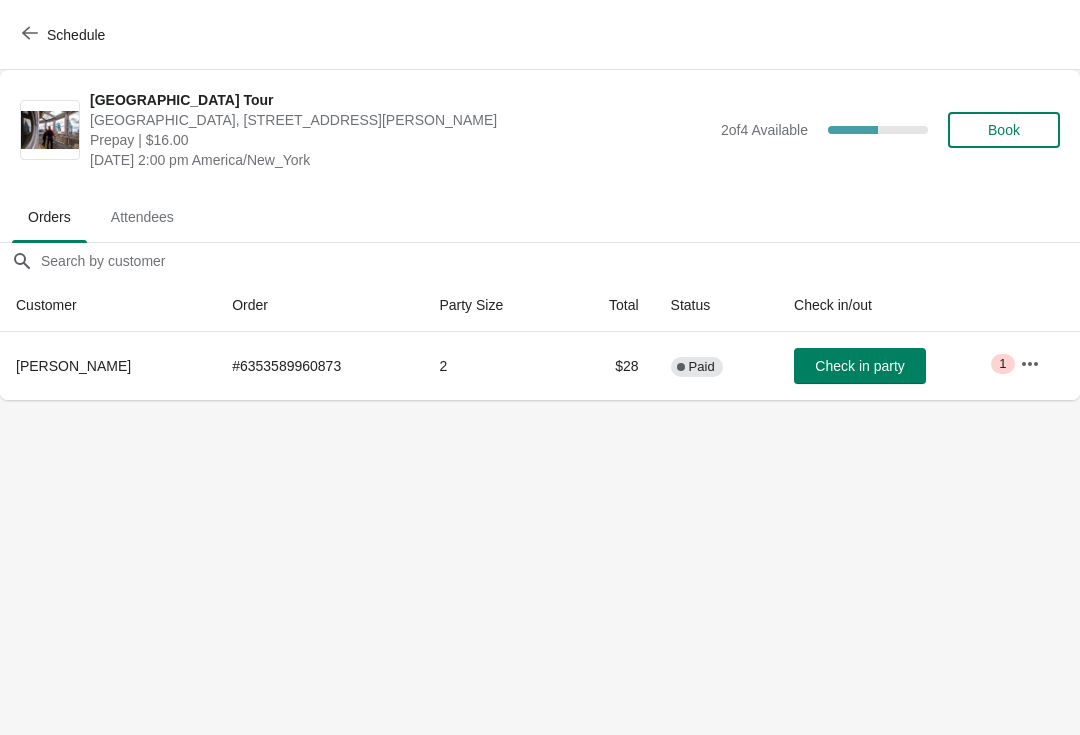 click at bounding box center (1030, 364) 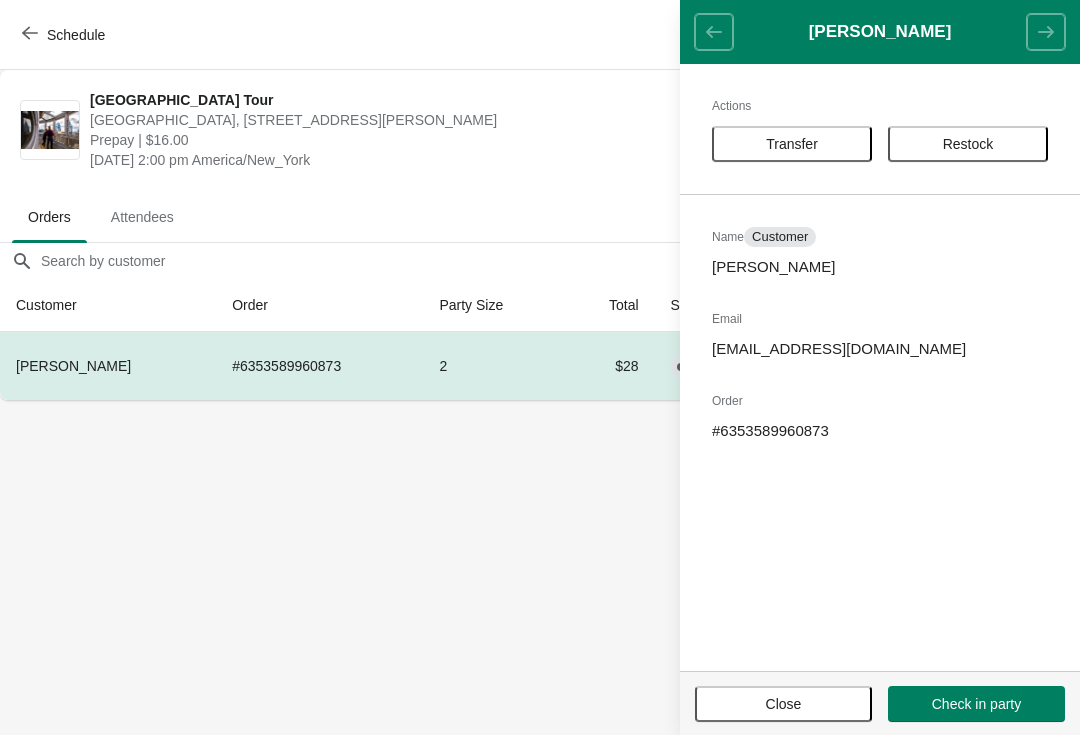 click on "Actions Transfer Restock Name  Customer [PERSON_NAME] Email [EMAIL_ADDRESS][DOMAIN_NAME] Order # 6353589960873" at bounding box center [880, 367] 